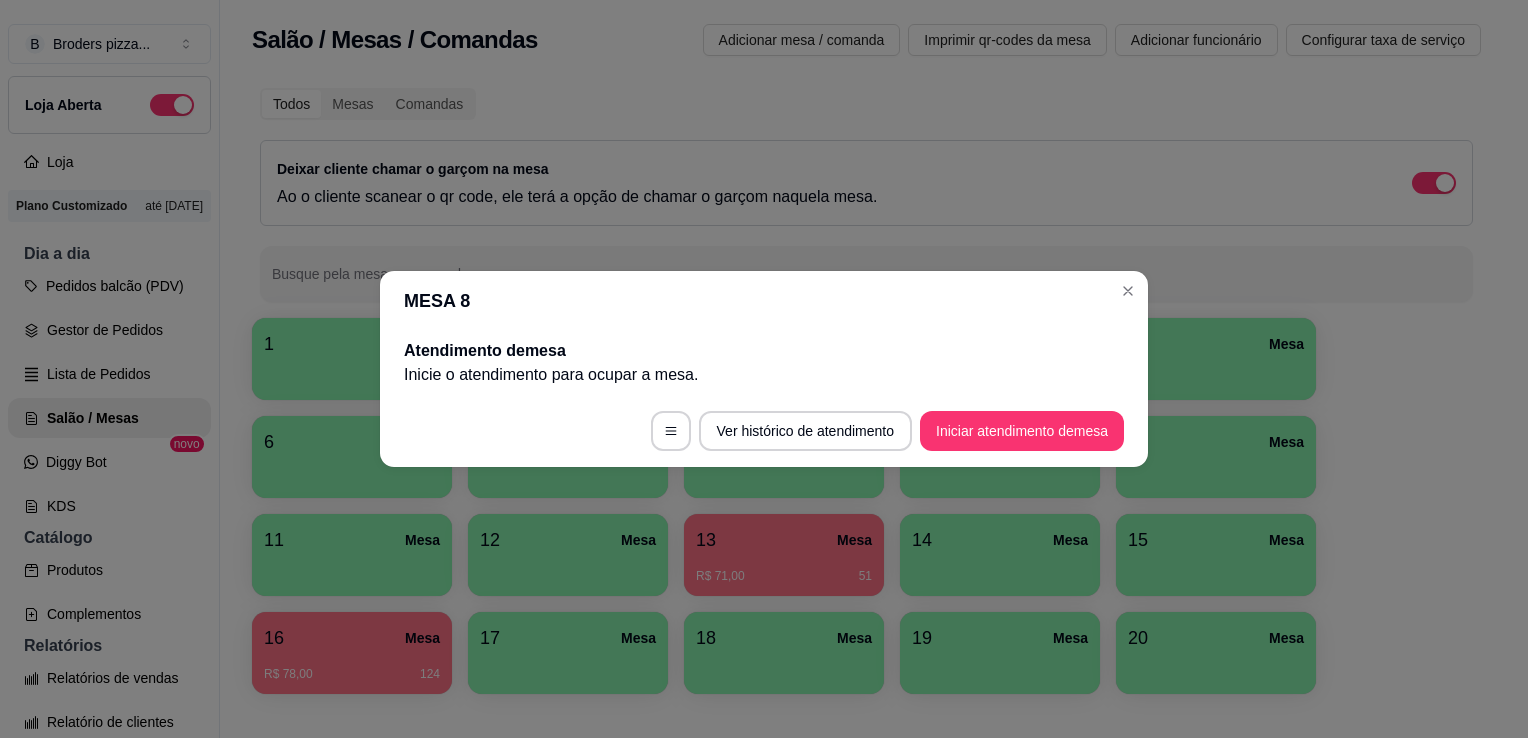 scroll, scrollTop: 0, scrollLeft: 0, axis: both 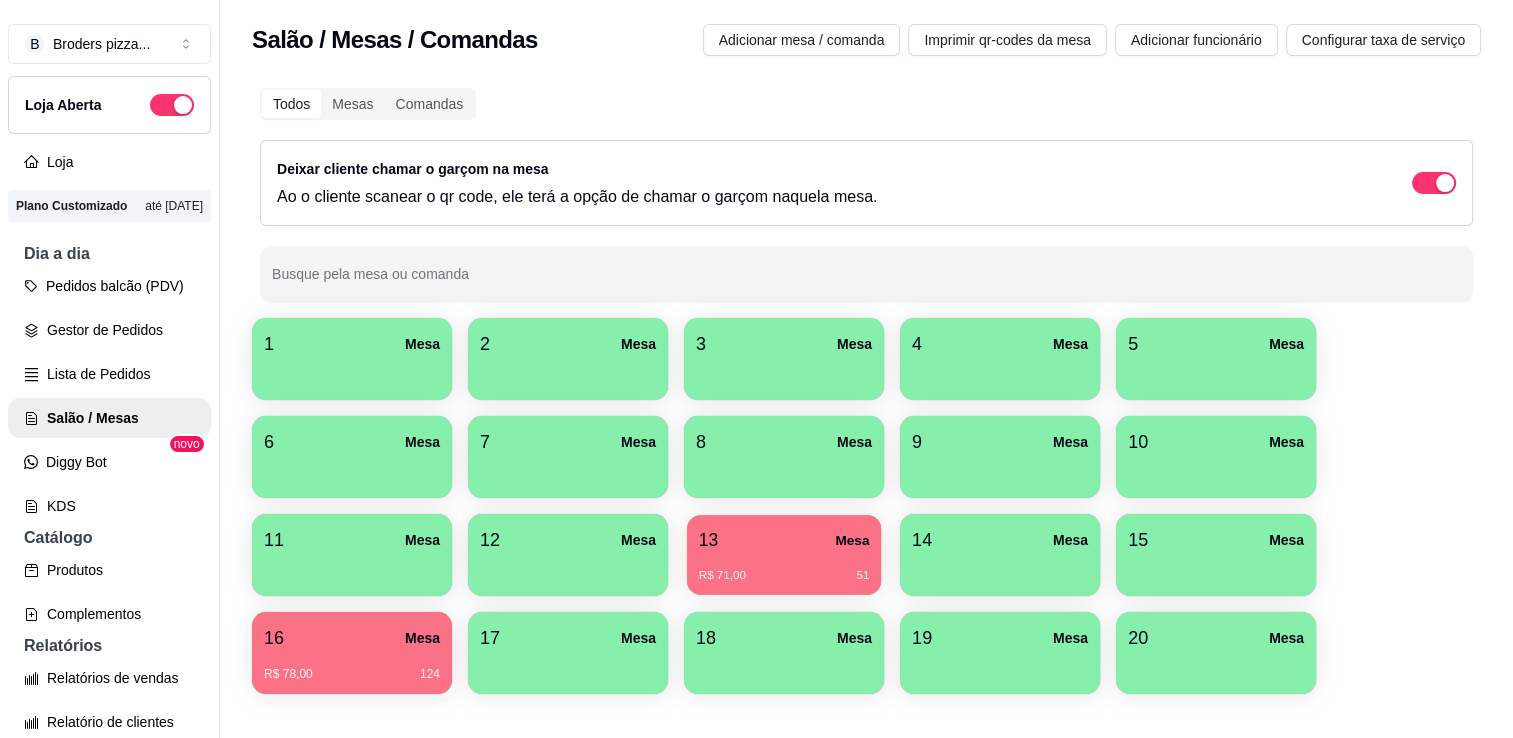 click on "13 Mesa" at bounding box center (784, 540) 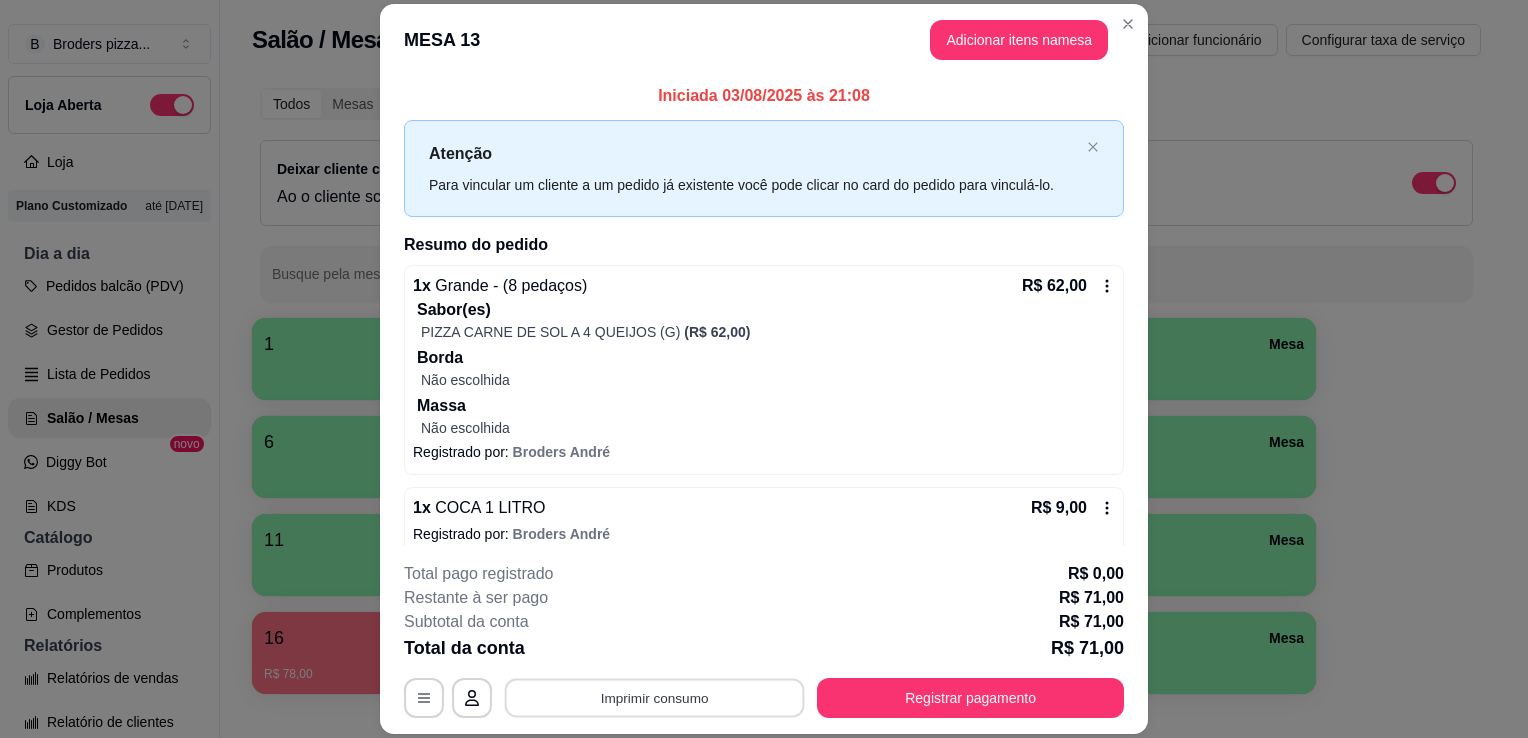 click on "Imprimir consumo" at bounding box center [655, 698] 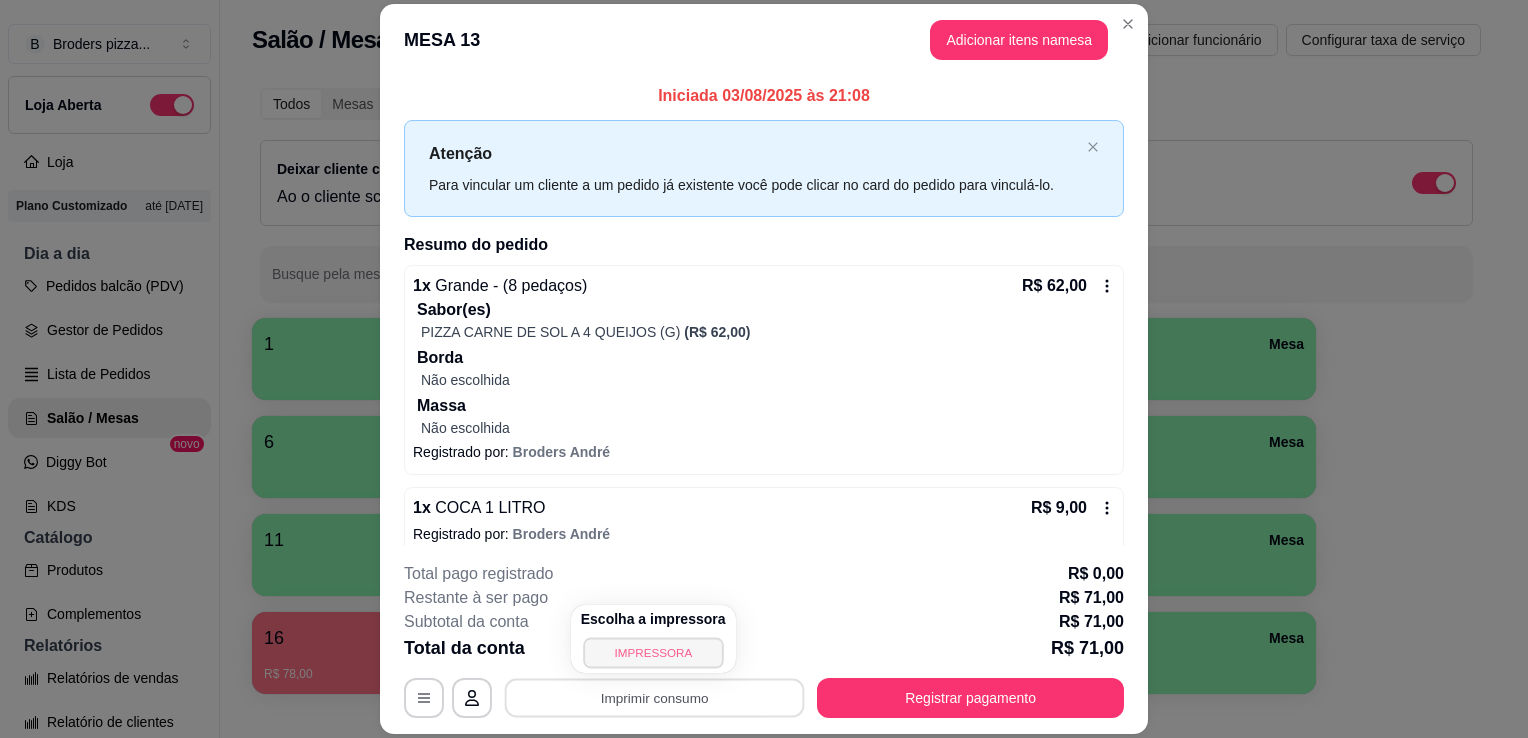 click on "IMPRESSORA" at bounding box center [653, 652] 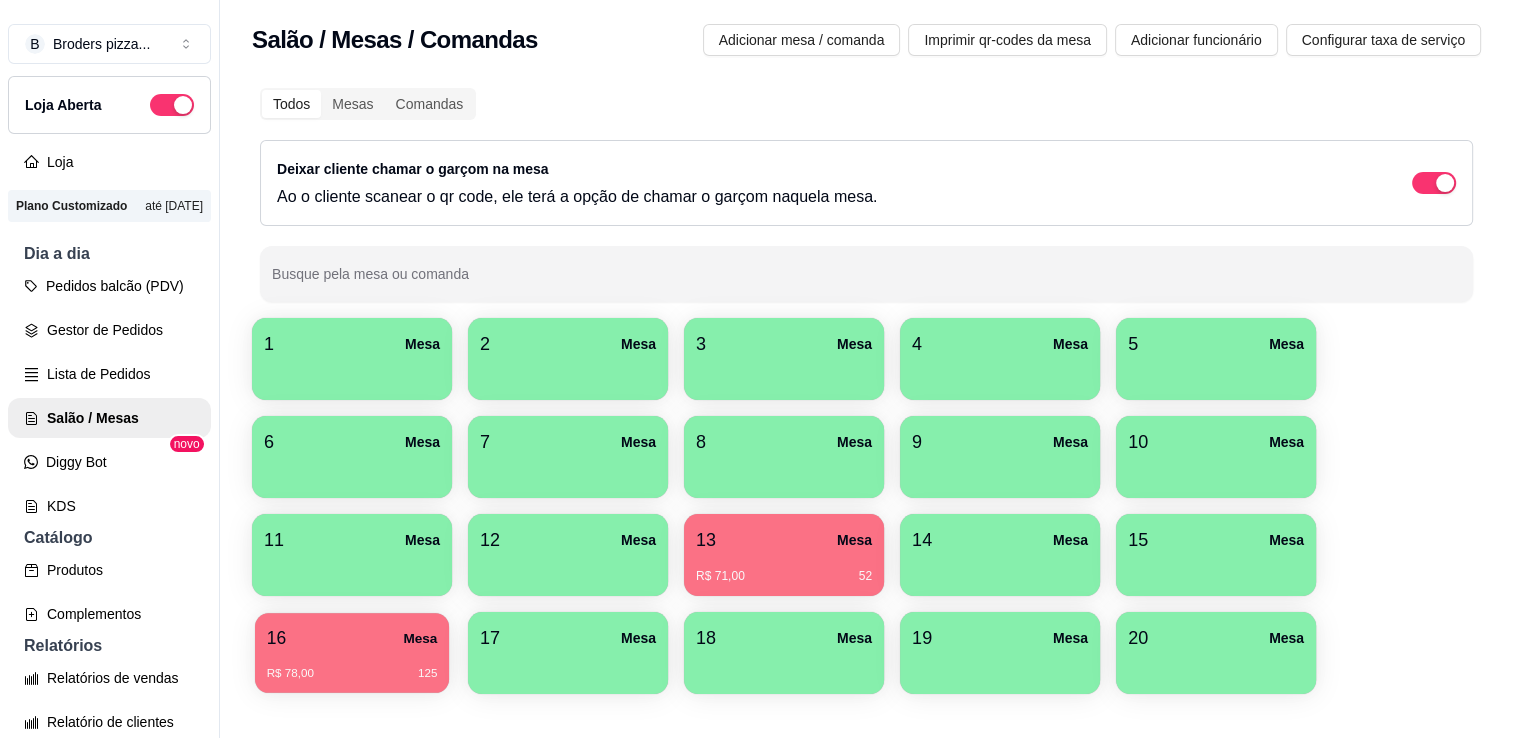 click on "R$ 78,00 125" at bounding box center (352, 666) 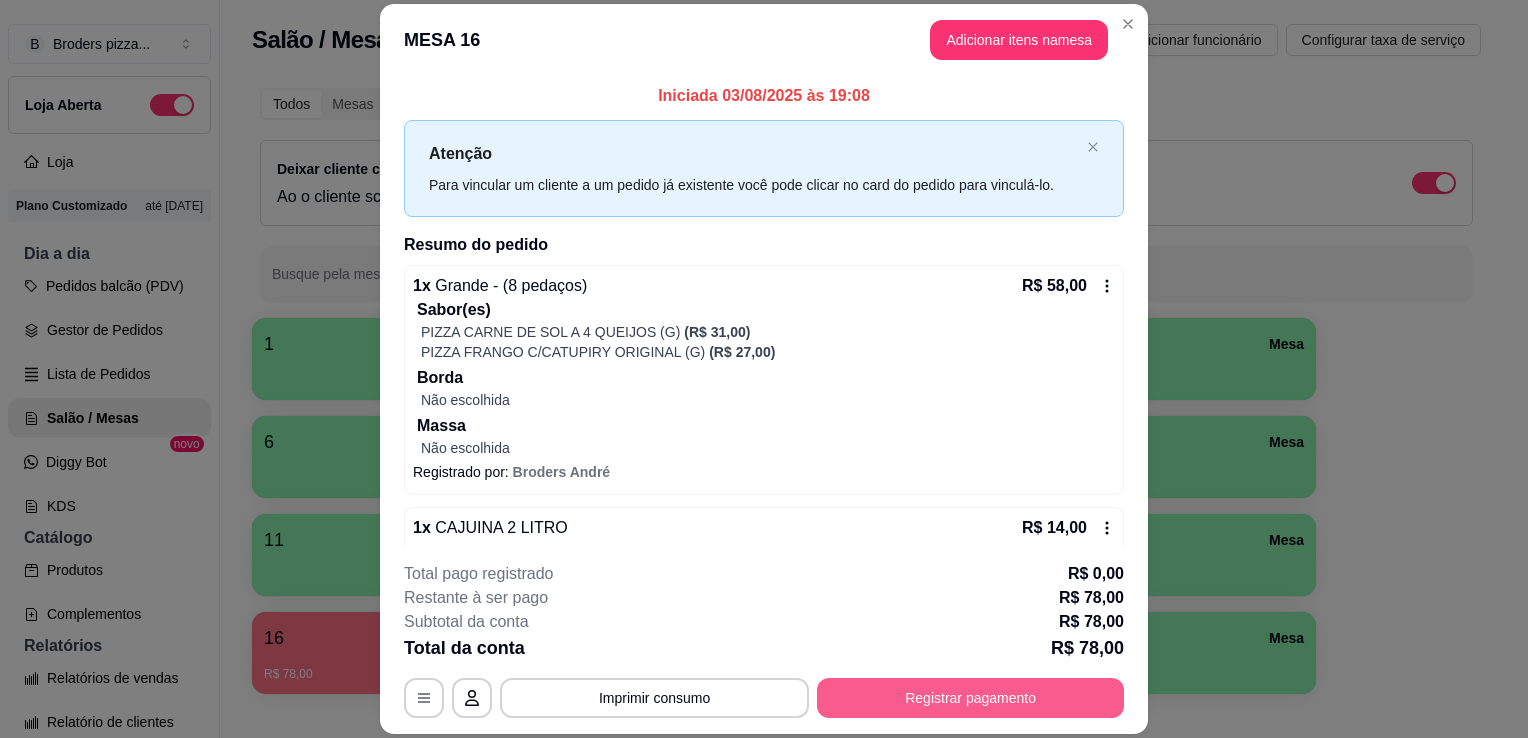 click on "Registrar pagamento" at bounding box center [970, 698] 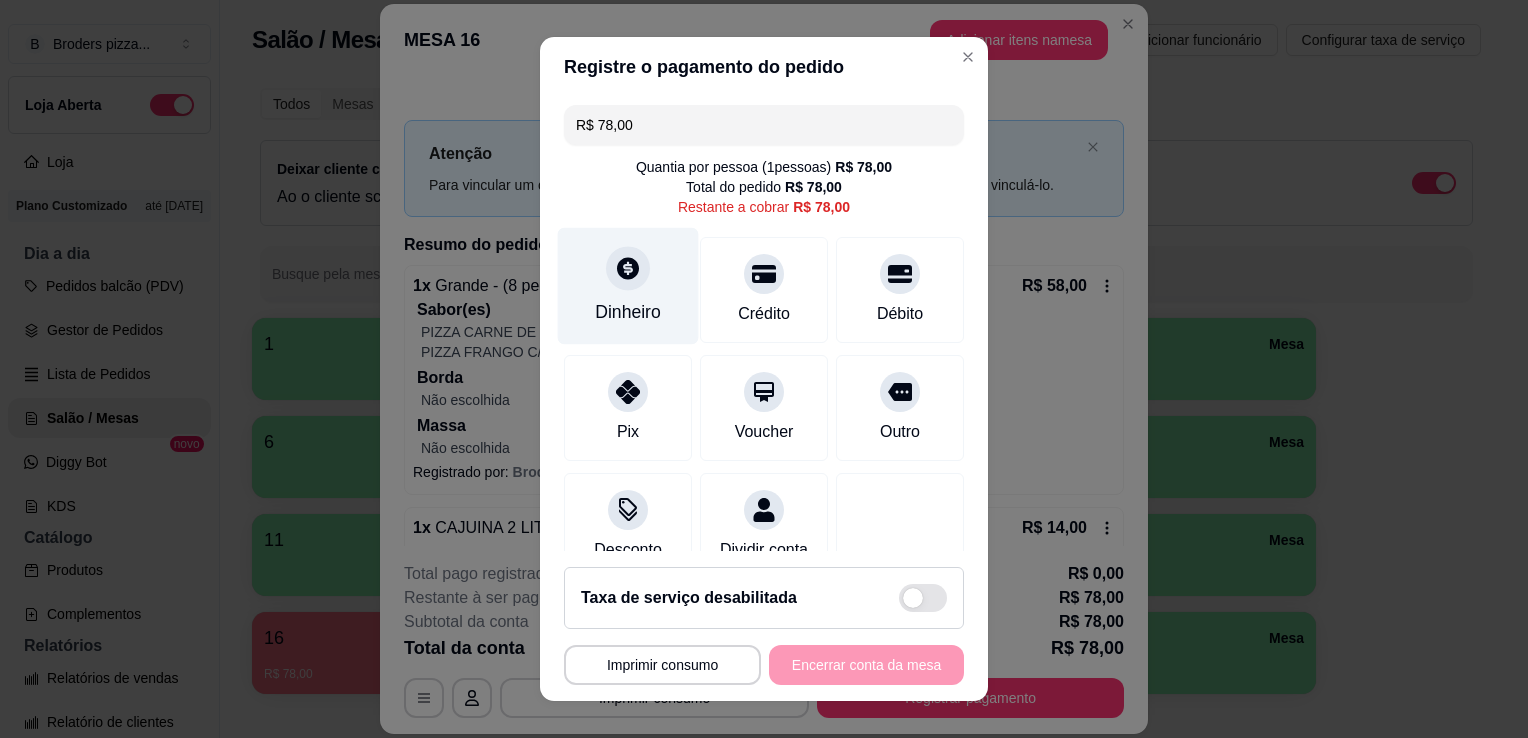 click 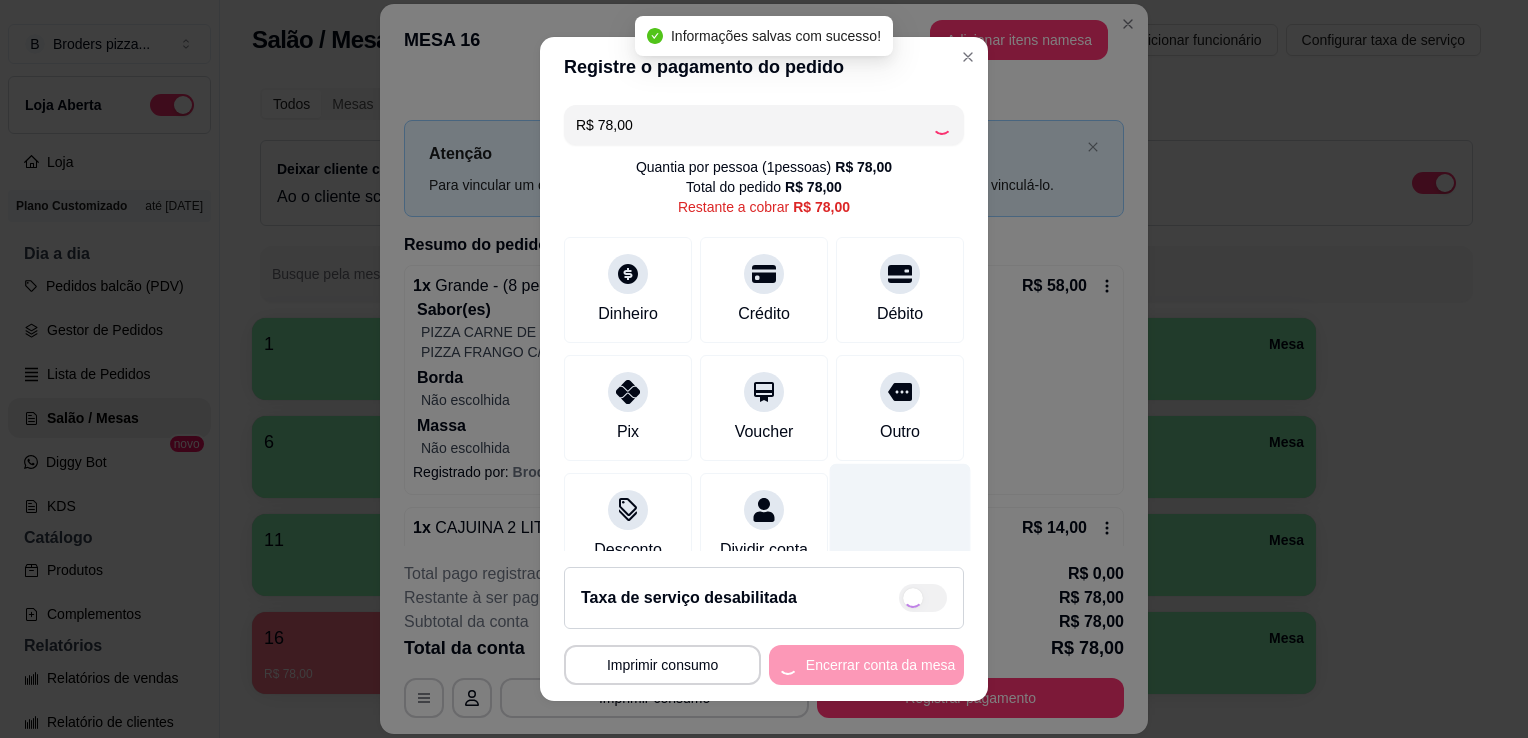 type on "R$ 0,00" 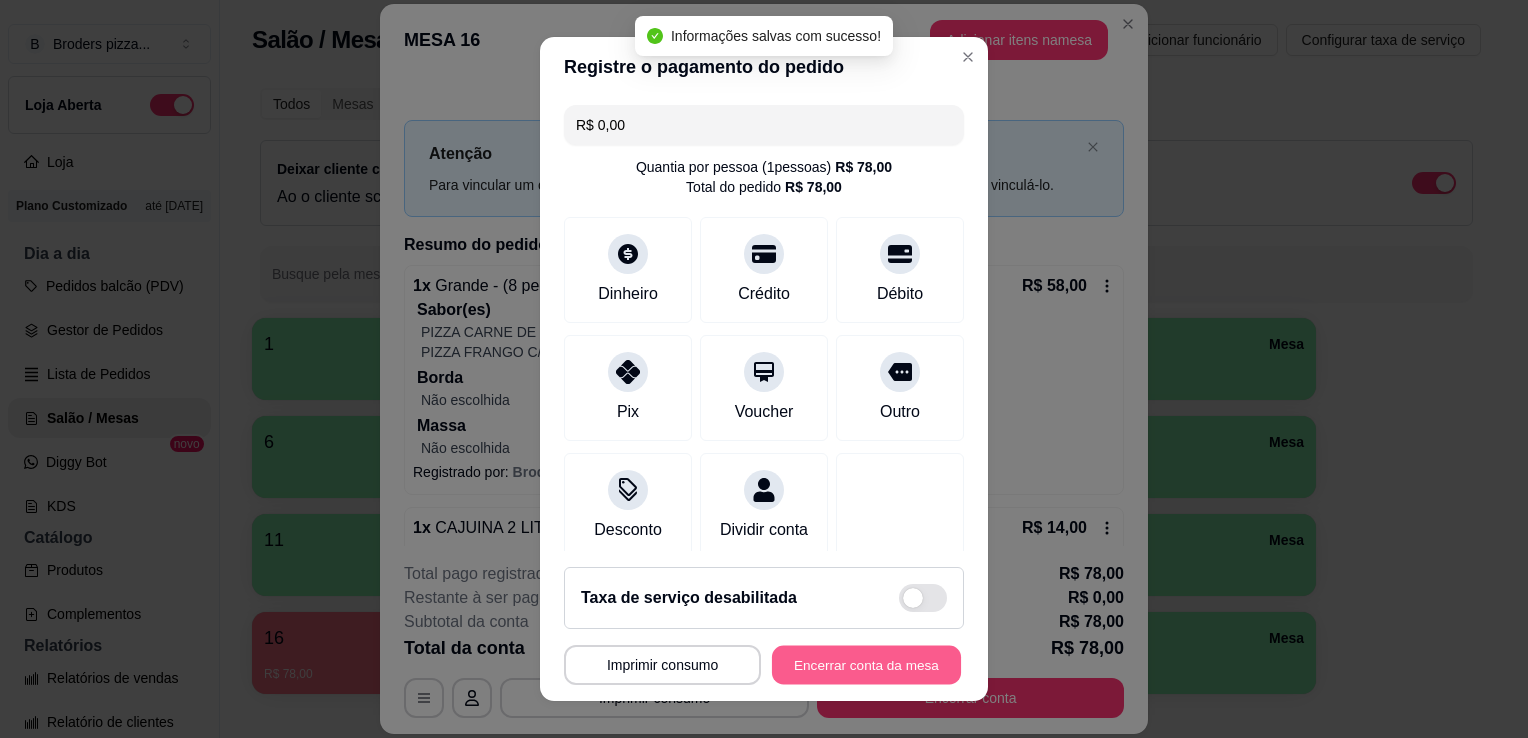 click on "Encerrar conta da mesa" at bounding box center (866, 665) 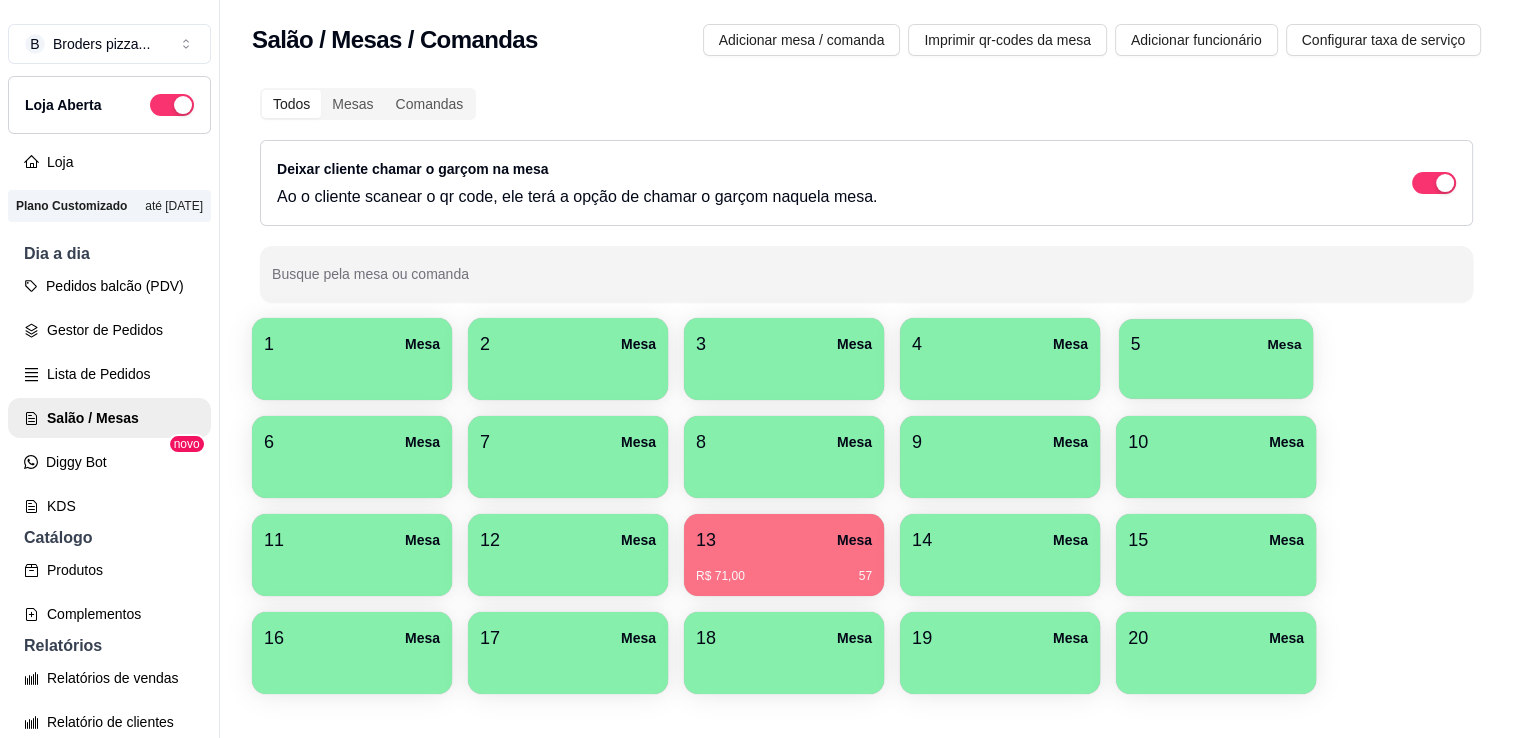 click on "5 Mesa" at bounding box center (1216, 359) 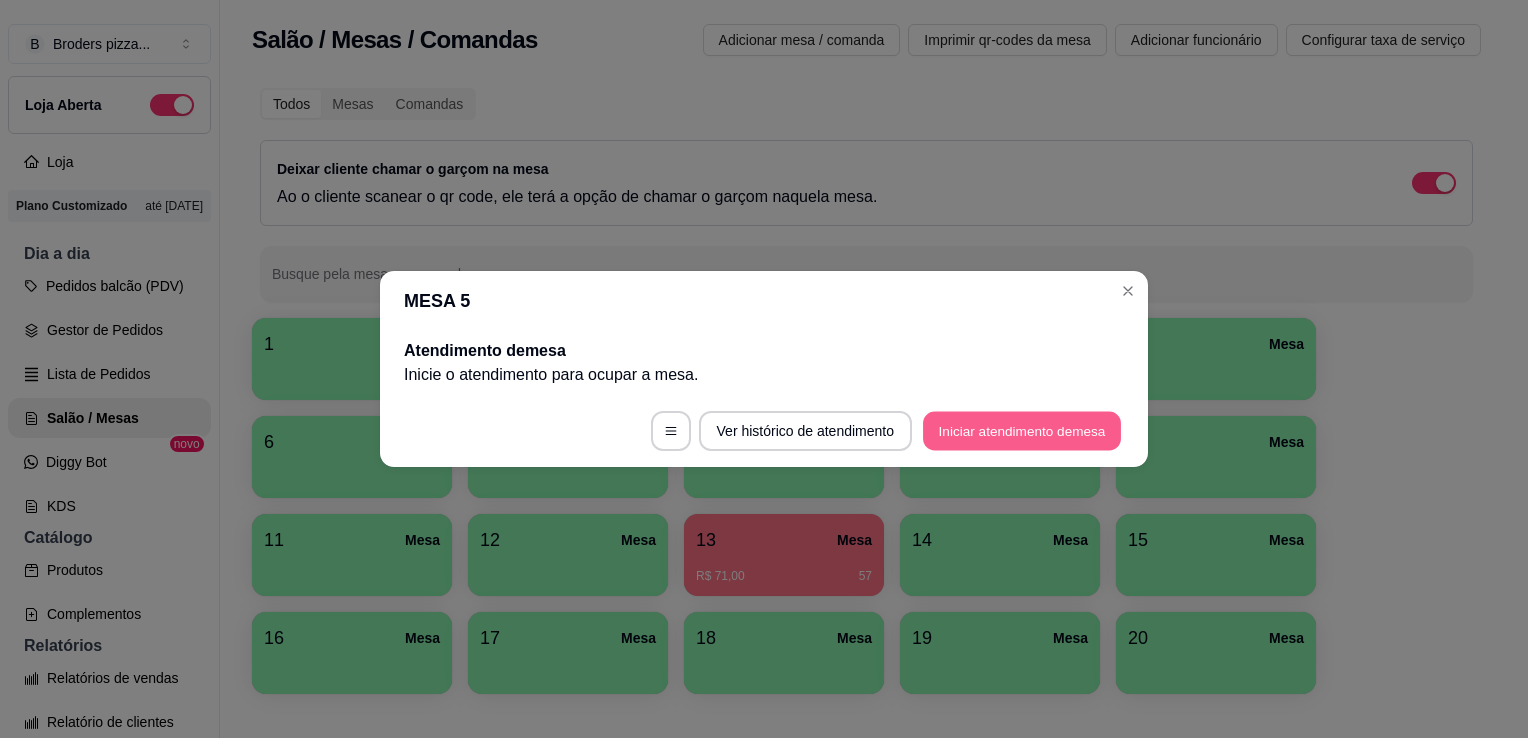 click on "Iniciar atendimento de  mesa" at bounding box center [1022, 431] 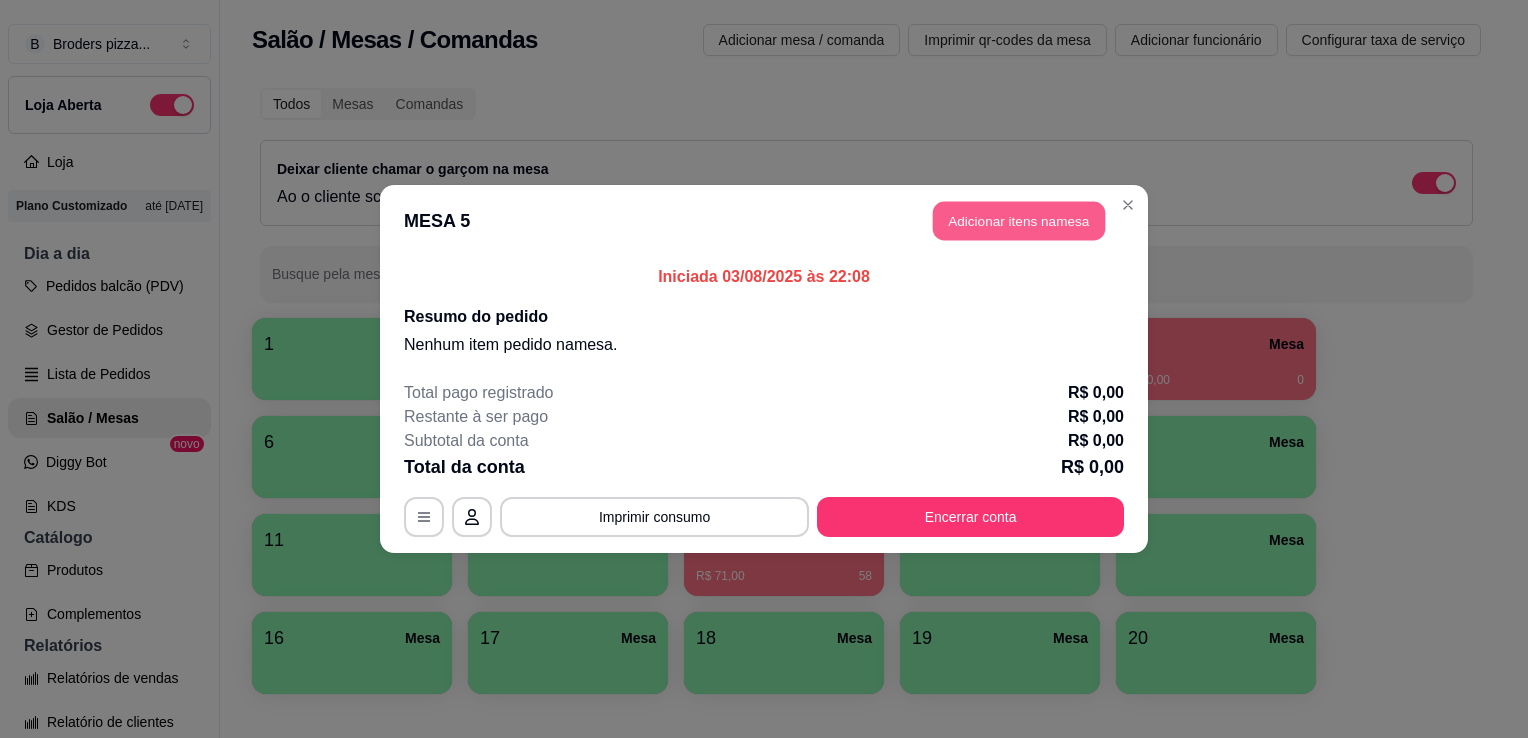 click on "Adicionar itens na  mesa" at bounding box center [1019, 221] 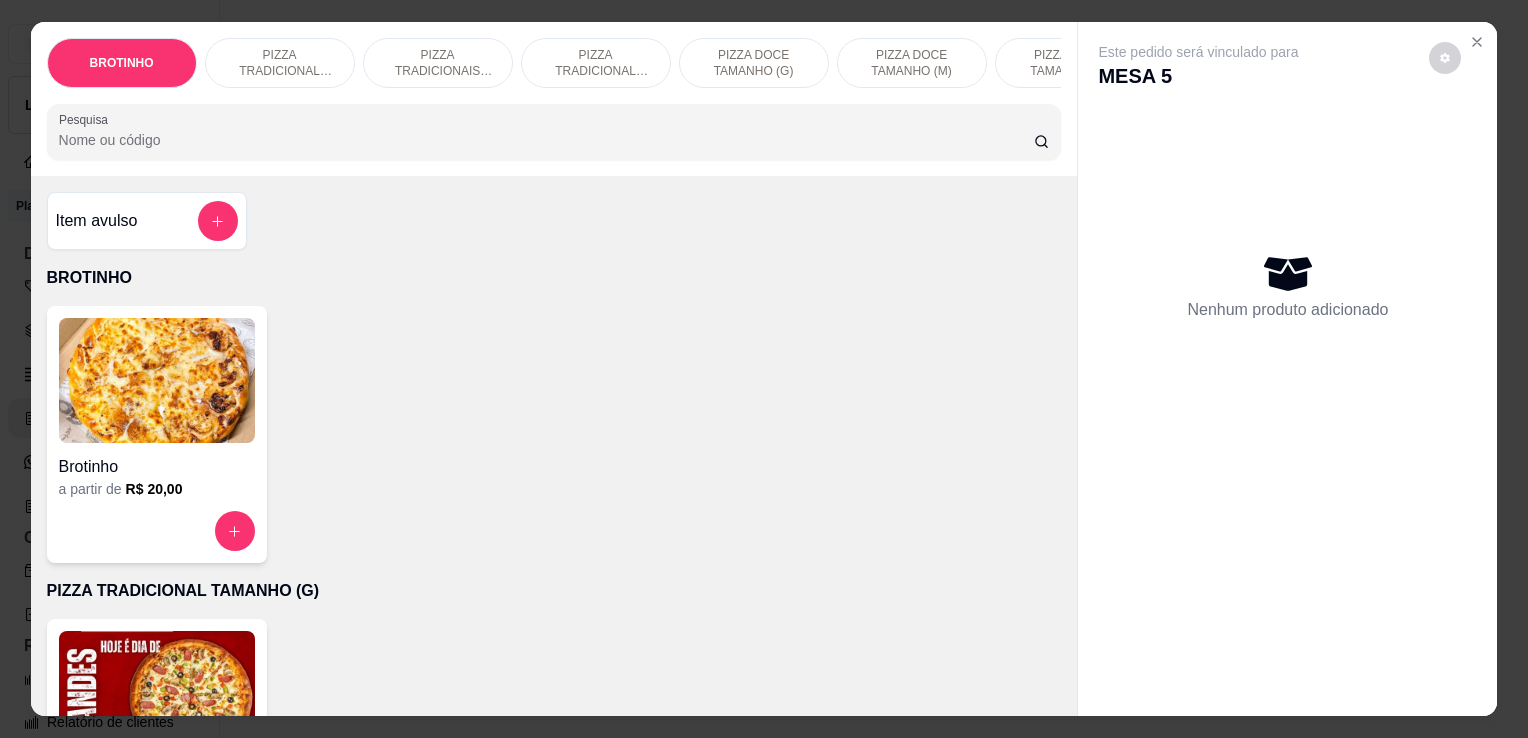 click on "PIZZA TRADICIONAL TAMANHO (P)" at bounding box center [596, 63] 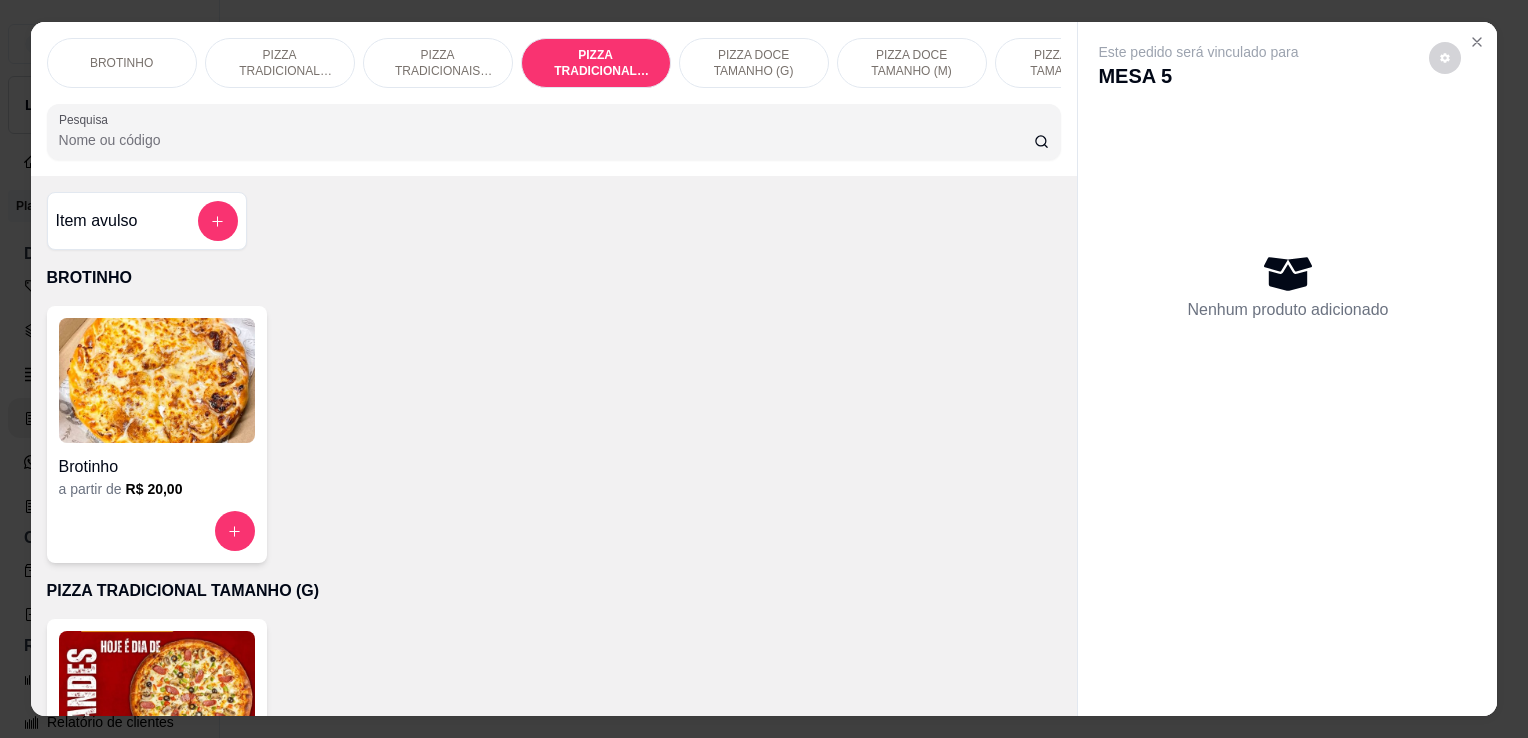 scroll, scrollTop: 1028, scrollLeft: 0, axis: vertical 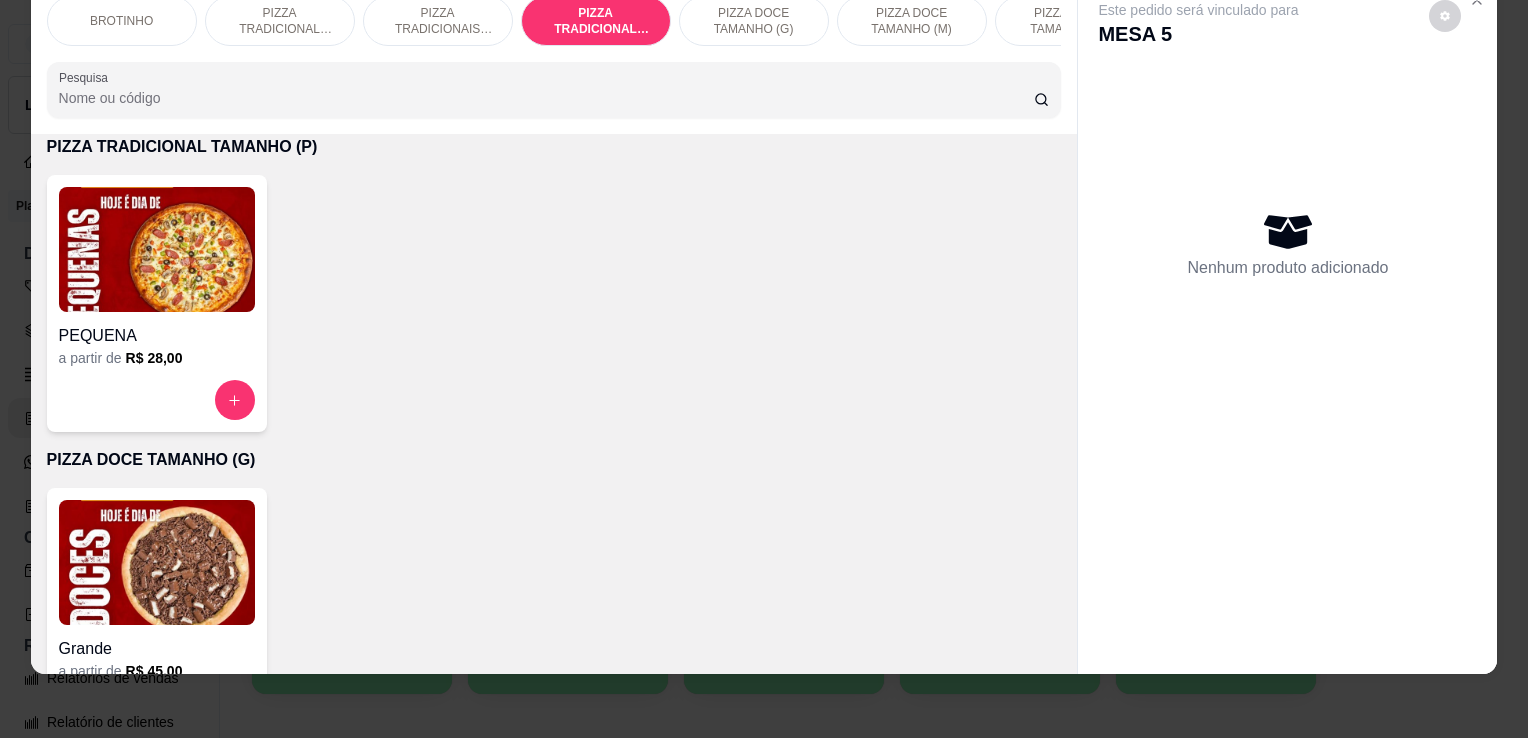 click at bounding box center (157, 249) 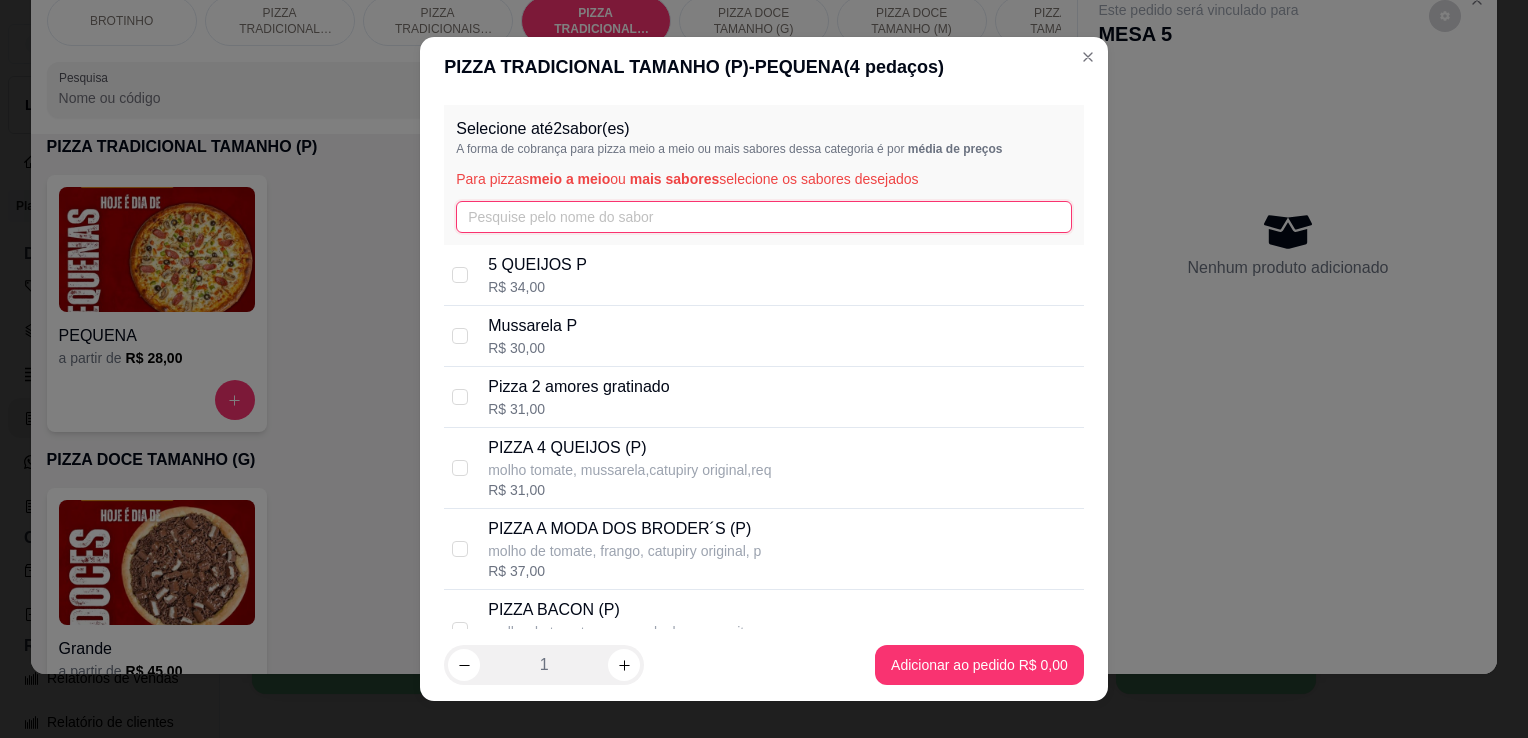 click at bounding box center (764, 217) 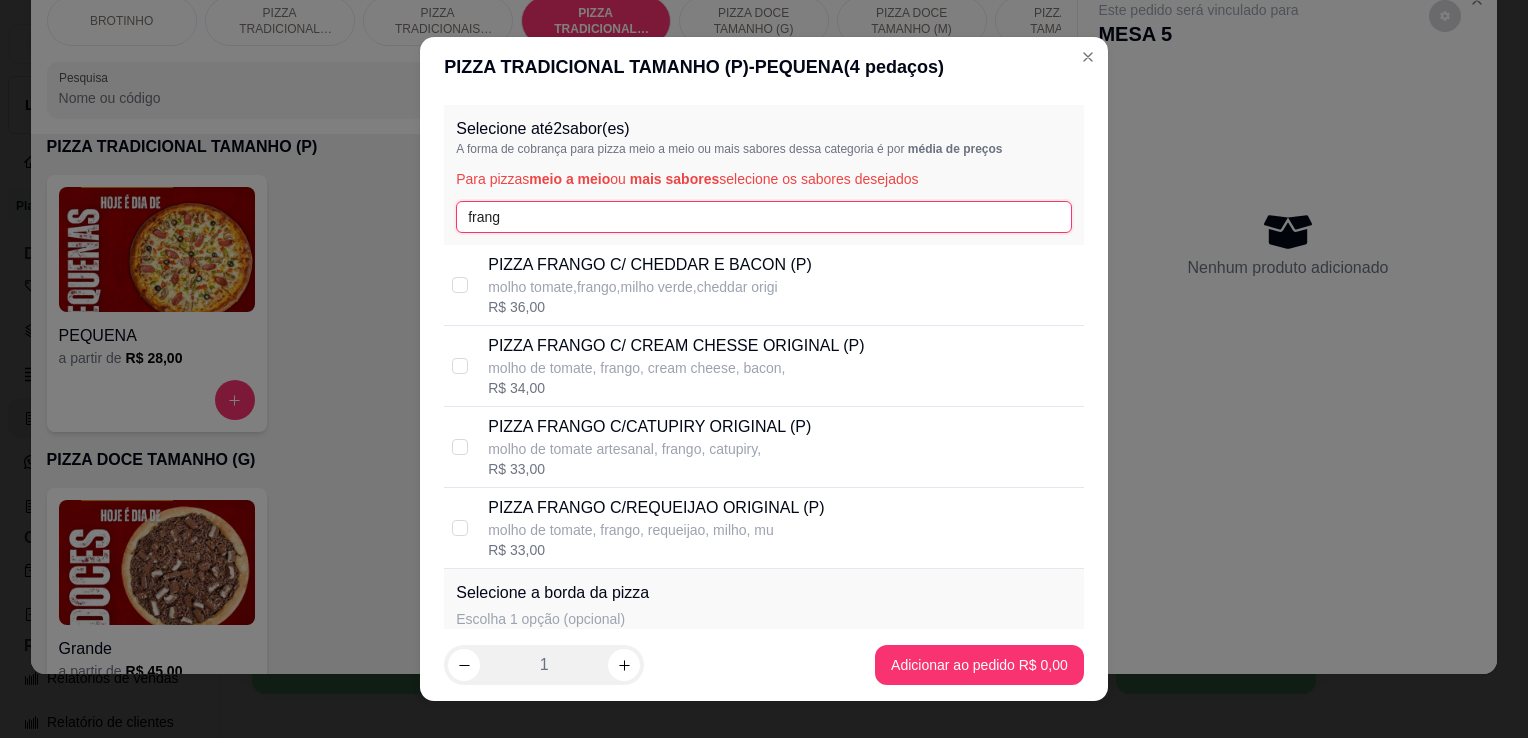type on "frang" 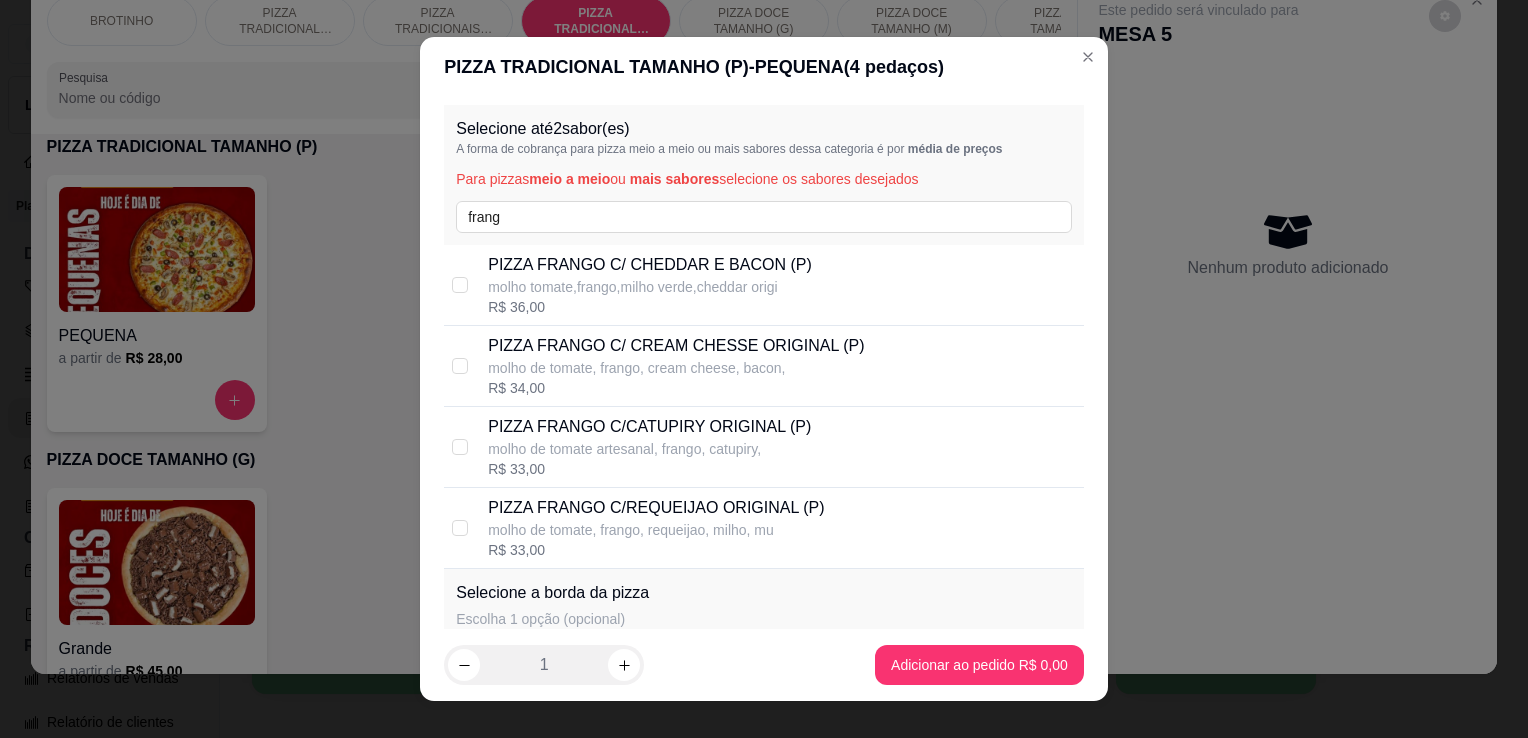 click on "molho tomate,frango,milho verde,cheddar origi" at bounding box center (650, 287) 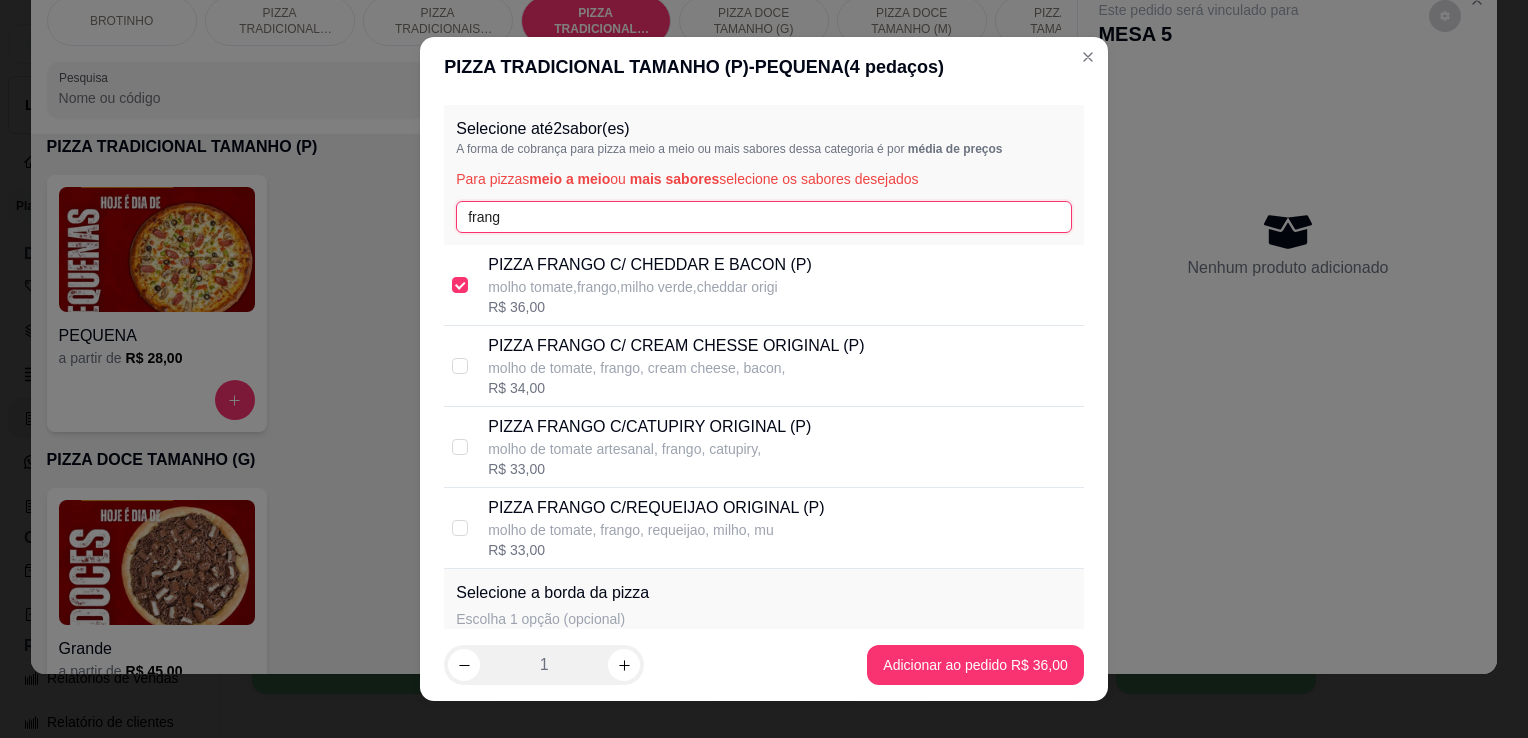 click on "frang" at bounding box center [764, 217] 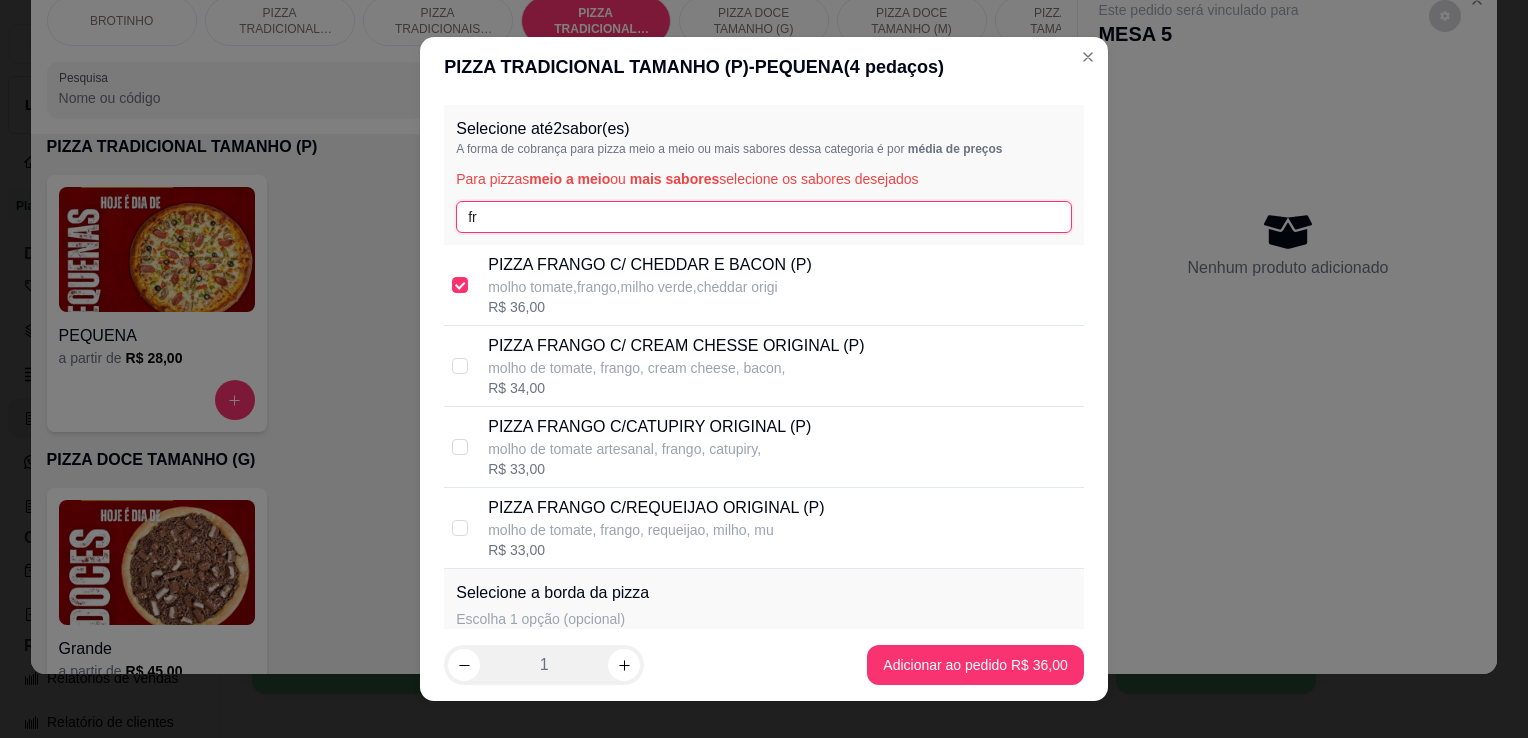 type on "f" 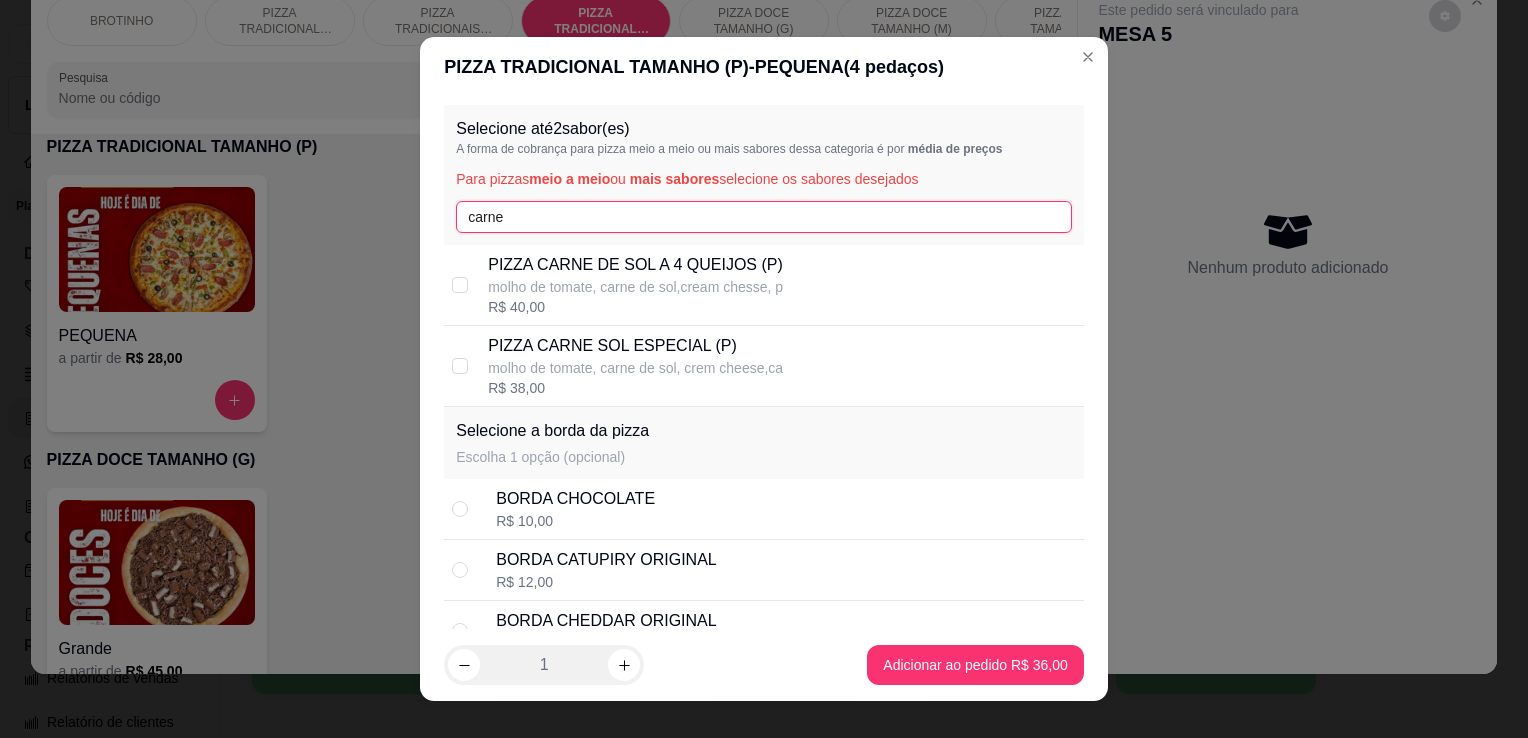 type on "carne" 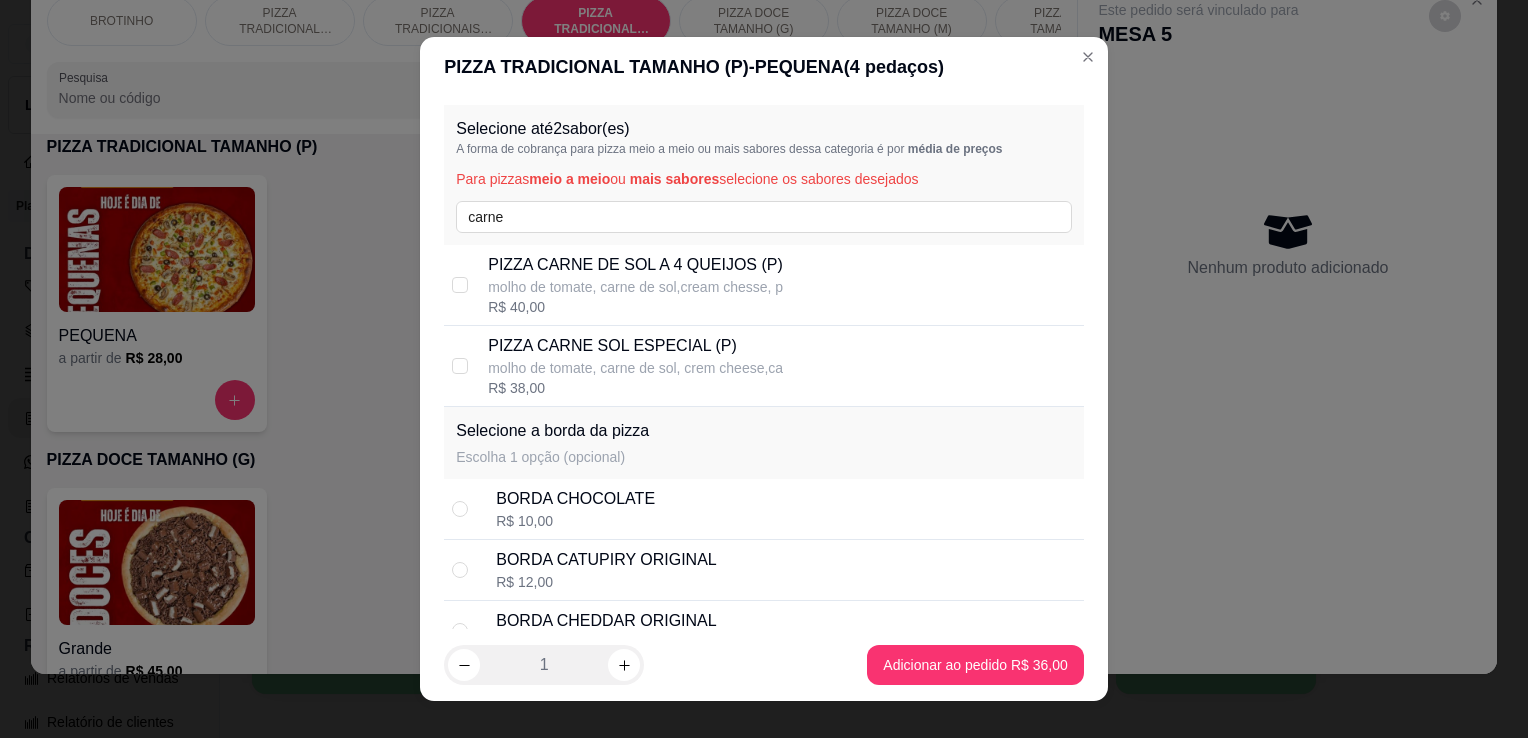click on "molho de tomate, carne de sol, crem cheese,ca" at bounding box center [635, 368] 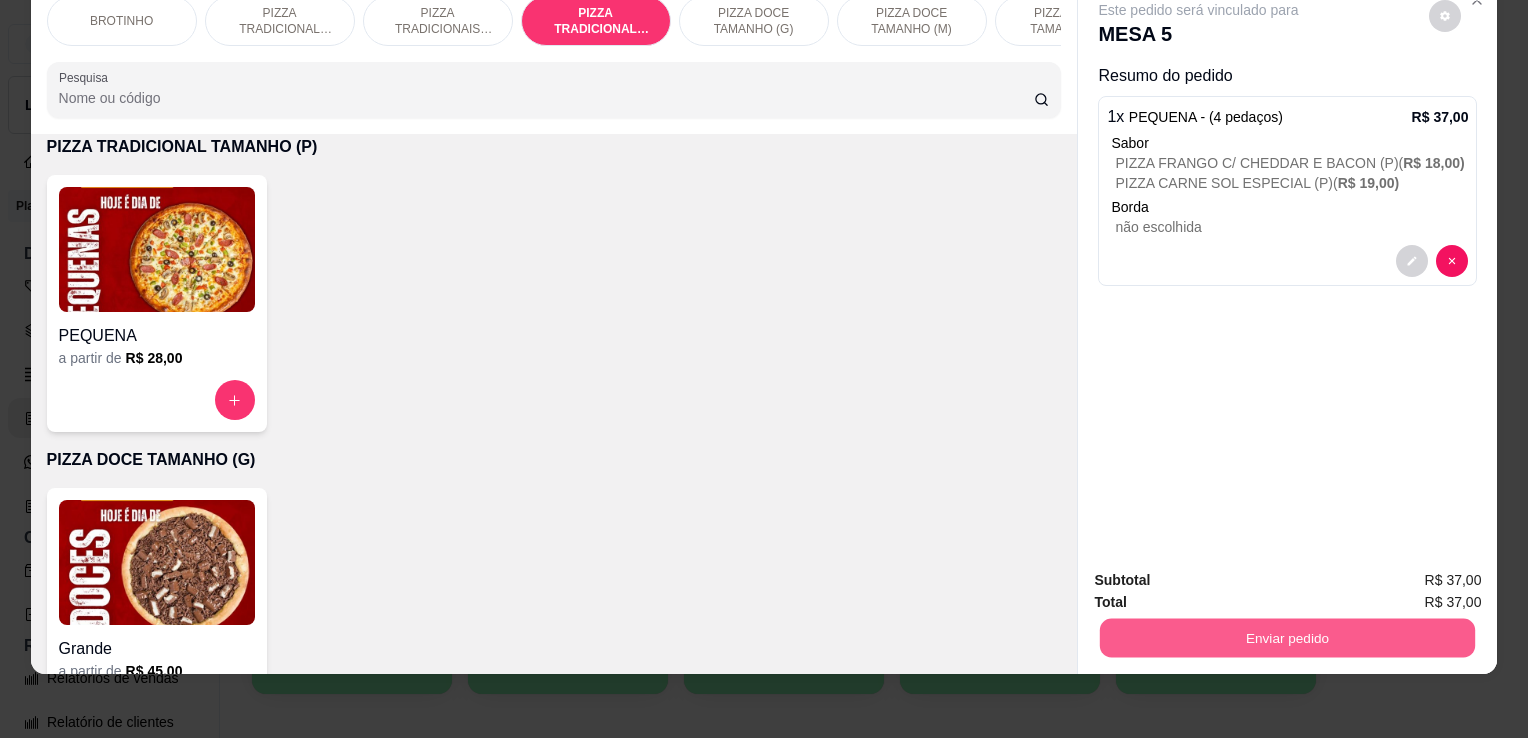 click on "Enviar pedido" at bounding box center [1287, 637] 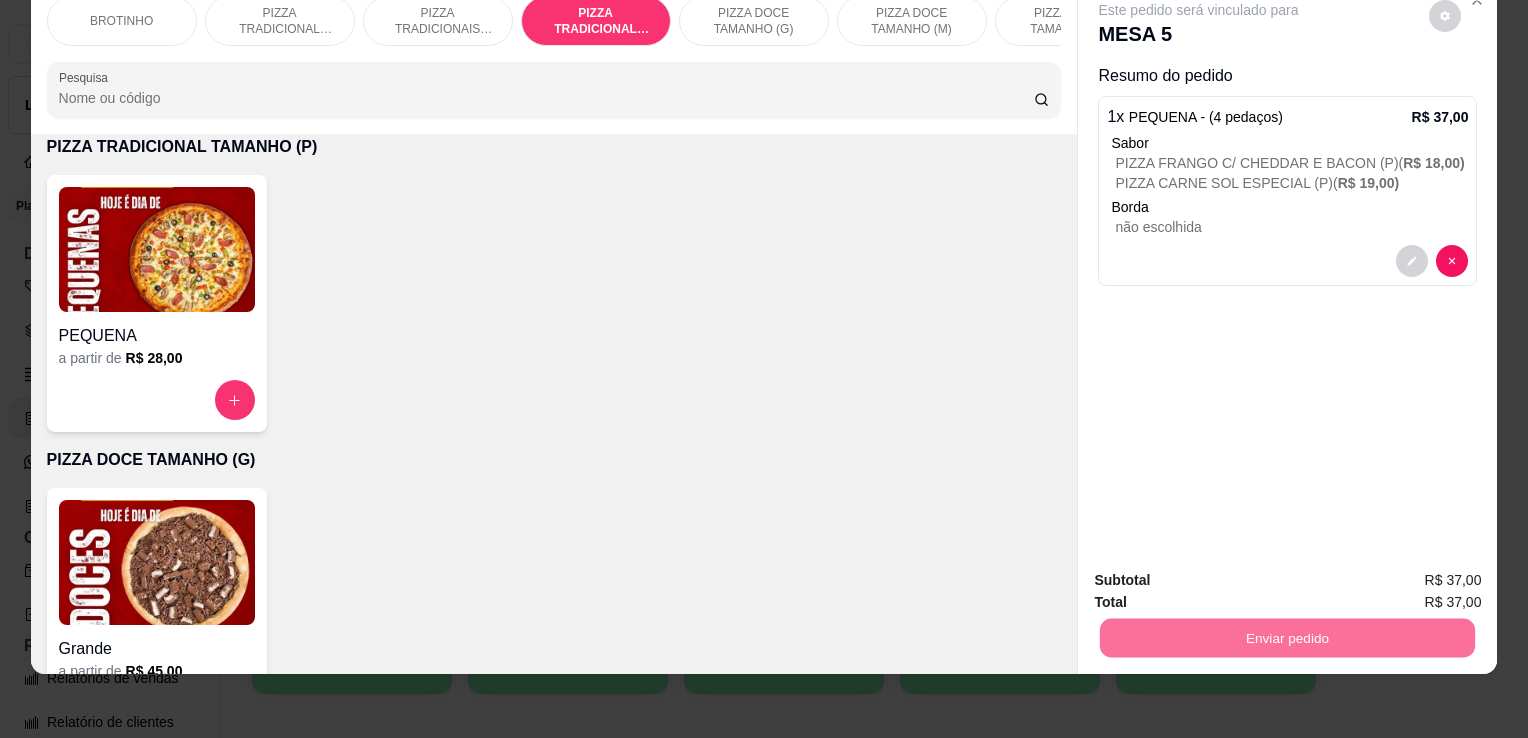 click on "Não registrar e enviar pedido" at bounding box center [1222, 573] 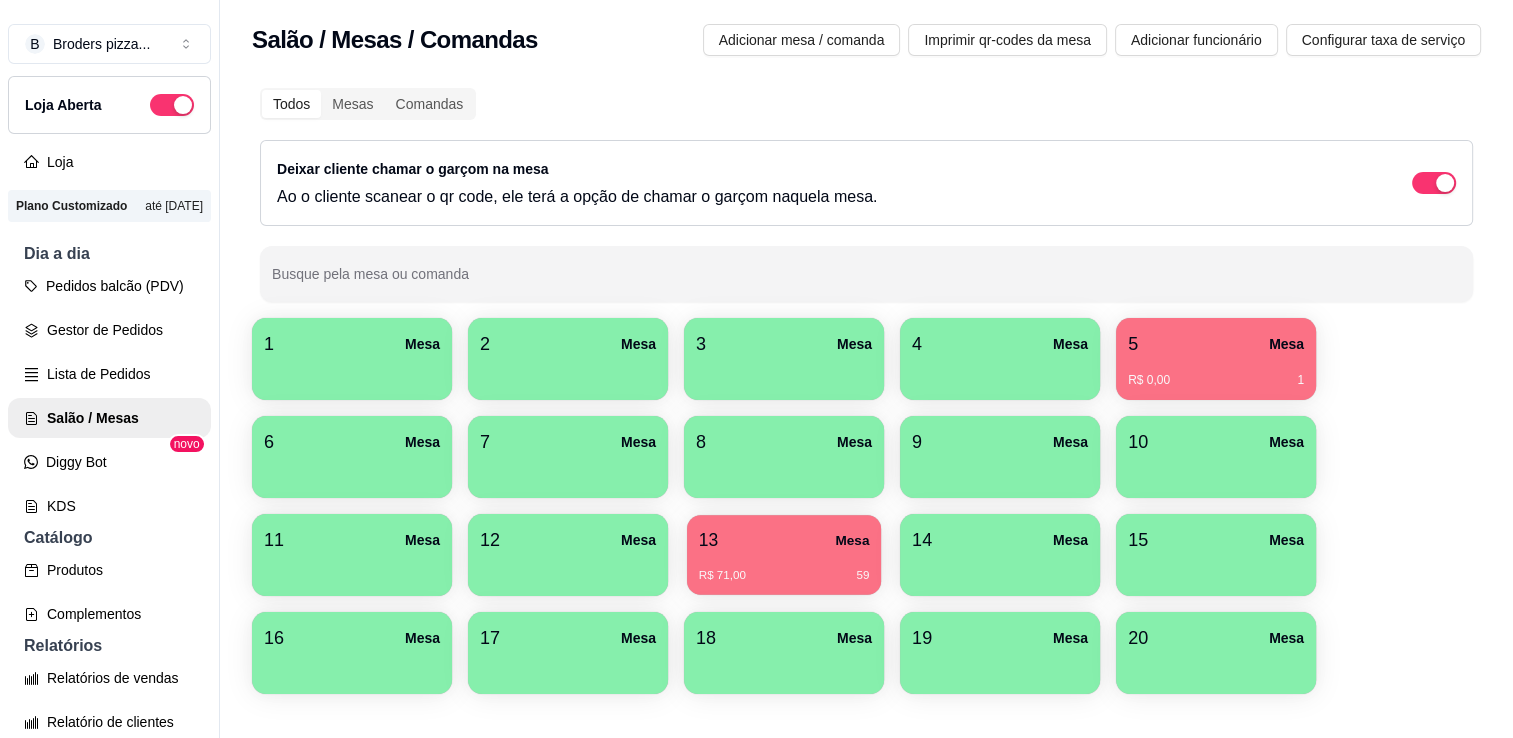 click on "13 Mesa R$ 71,00 59" at bounding box center [784, 555] 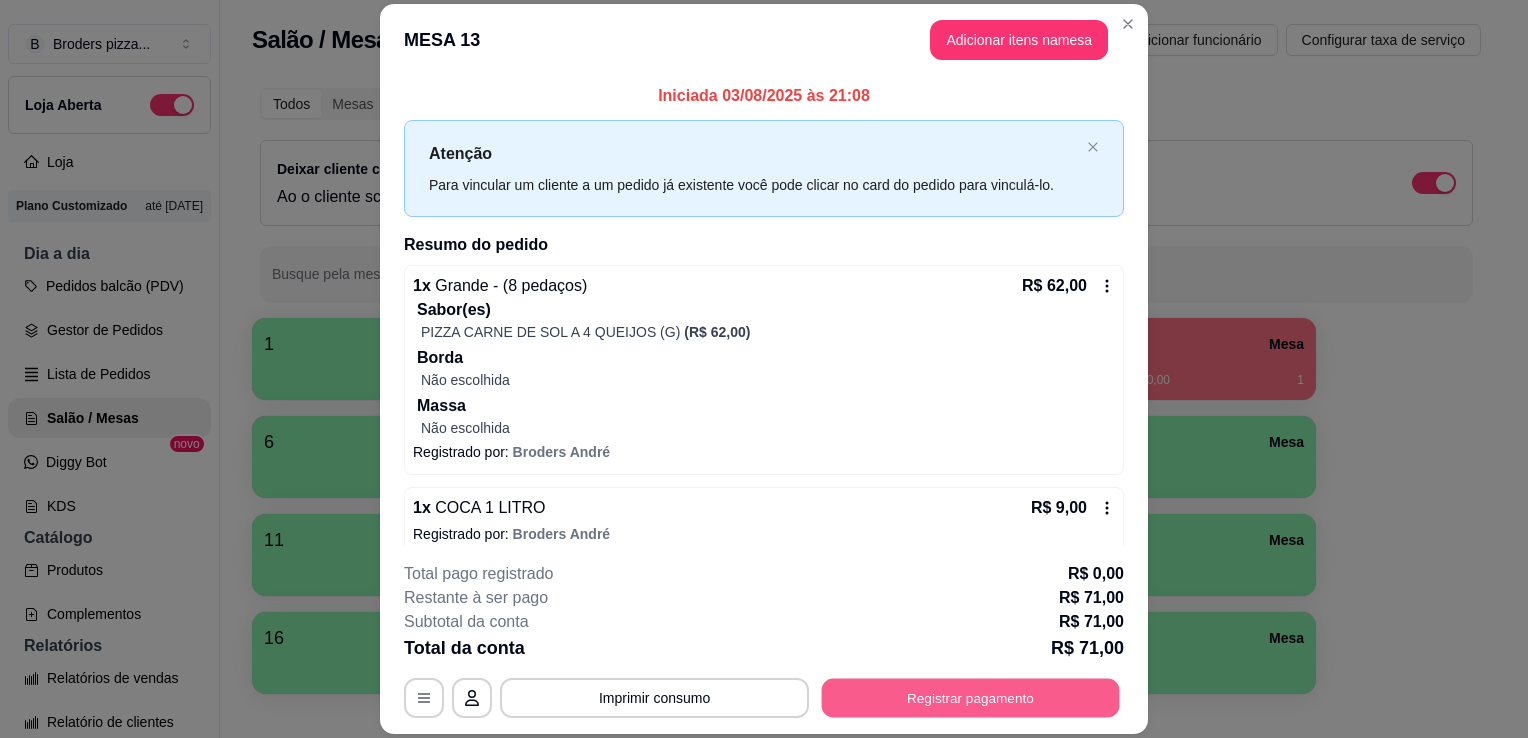 click on "Registrar pagamento" at bounding box center [971, 698] 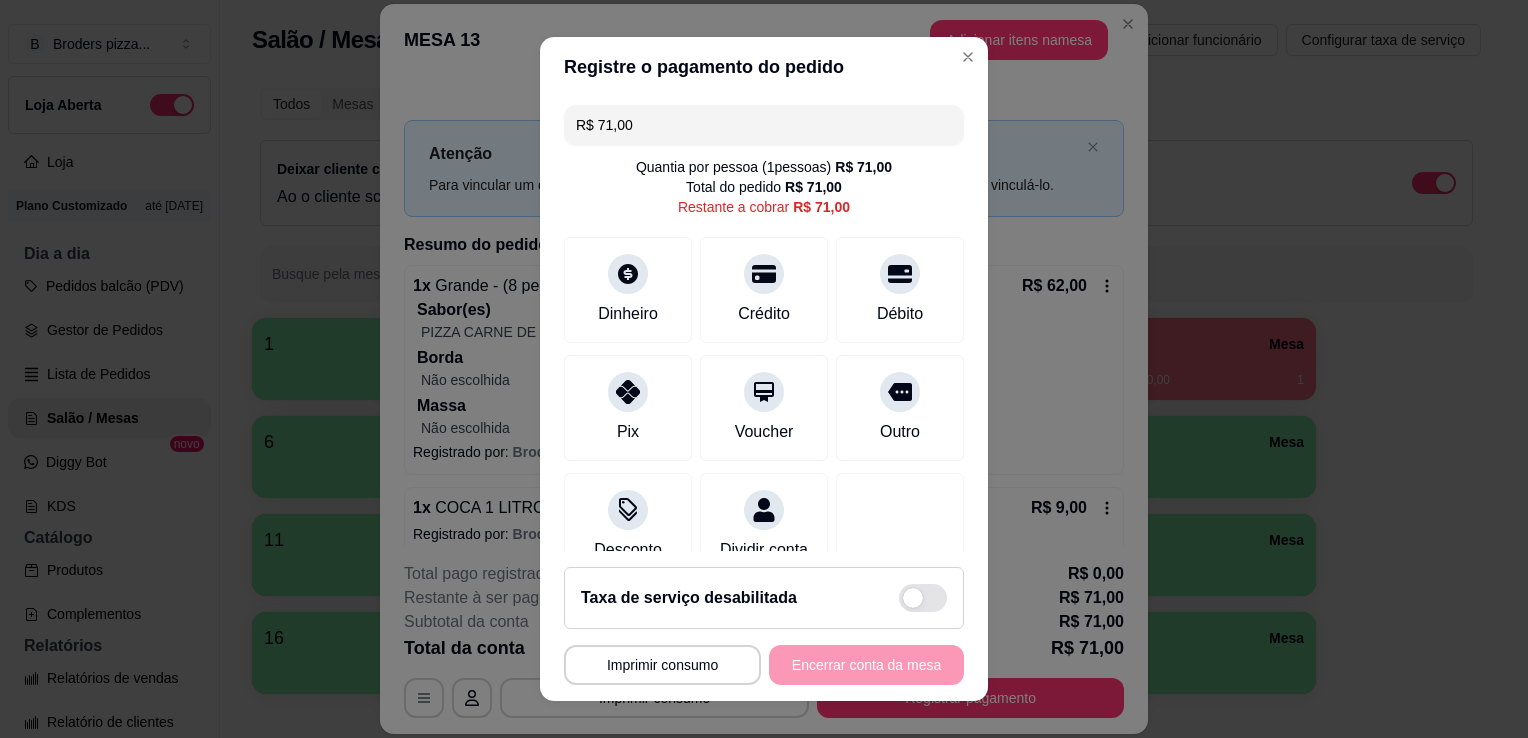 click on "**********" at bounding box center (764, 369) 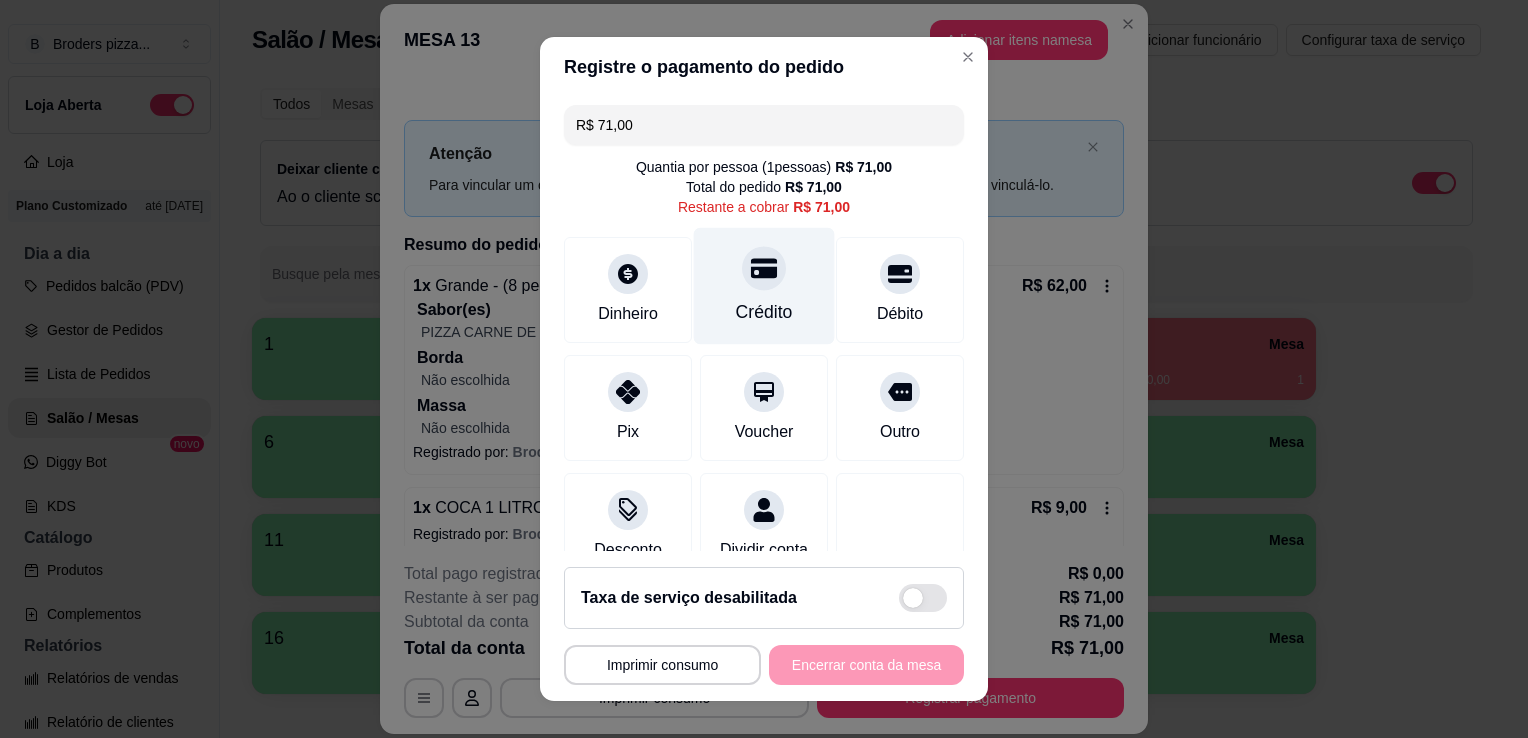 click 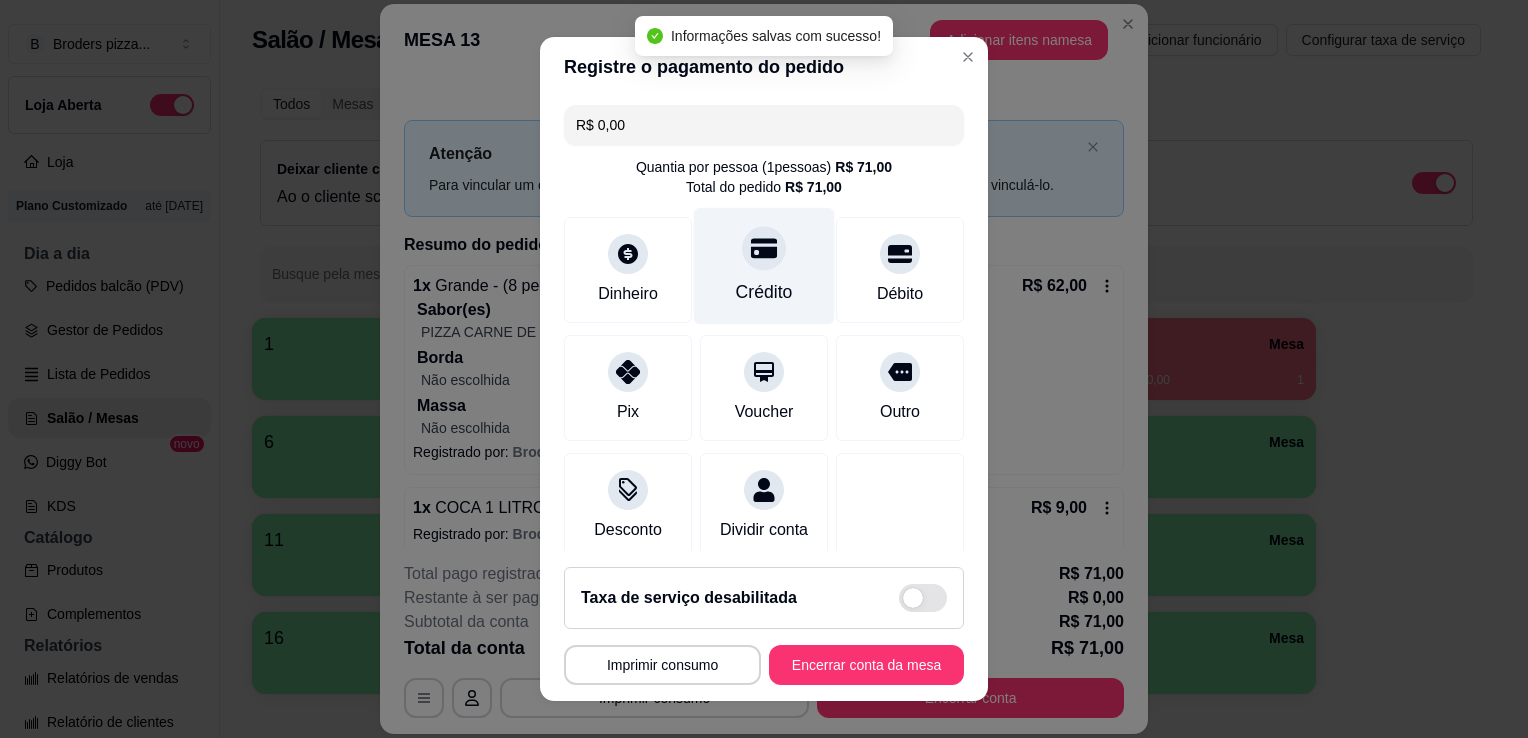 type on "R$ 0,00" 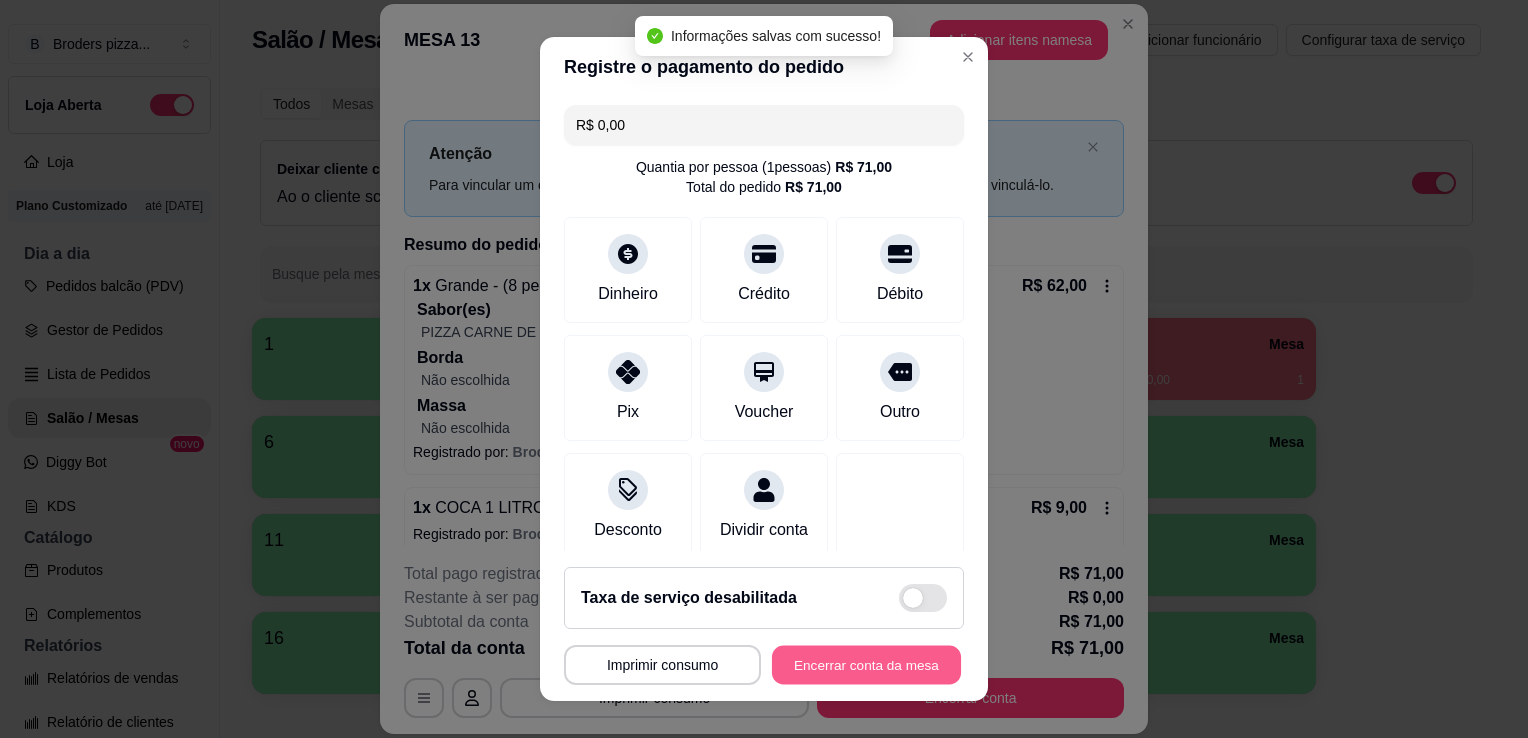 click on "Encerrar conta da mesa" at bounding box center [866, 665] 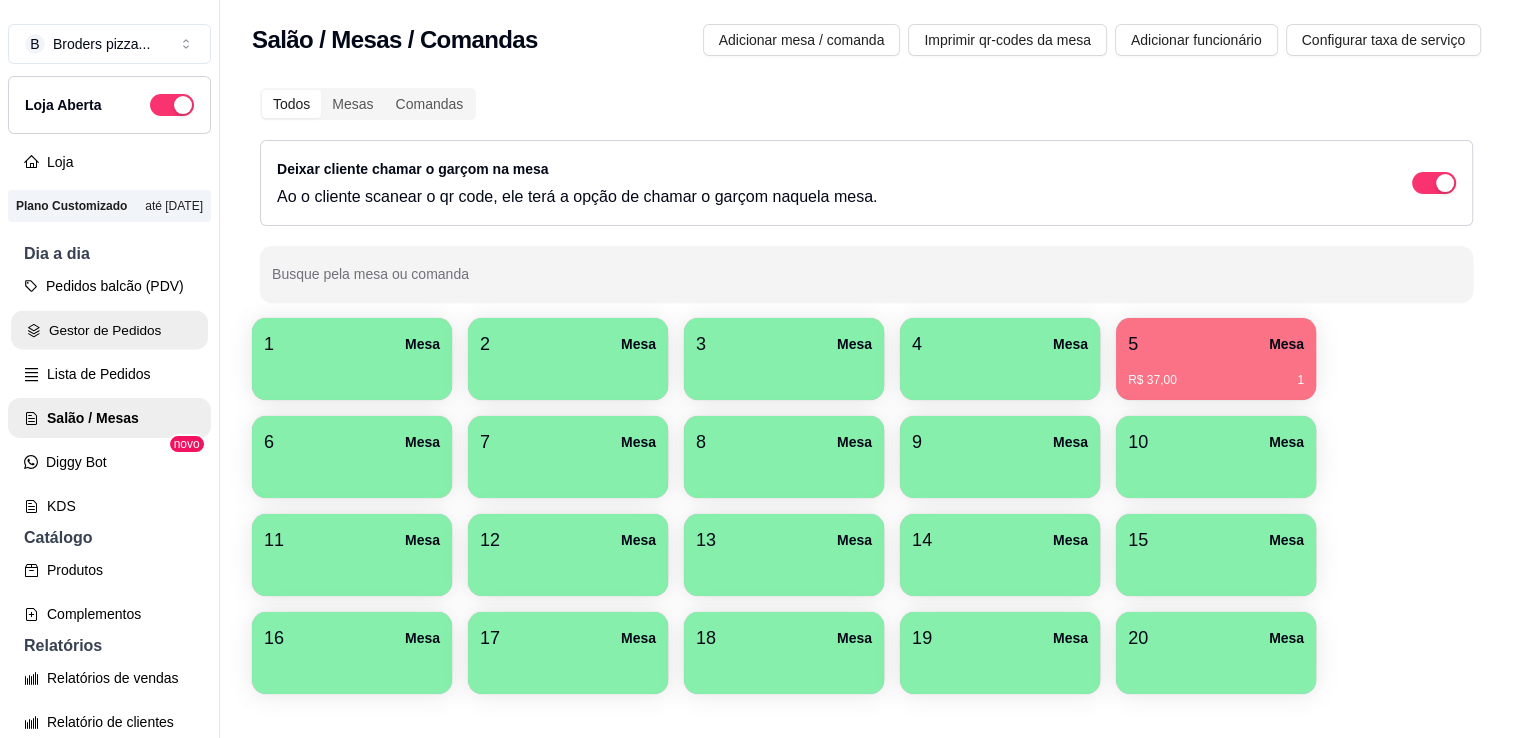 click on "Gestor de Pedidos" at bounding box center [109, 330] 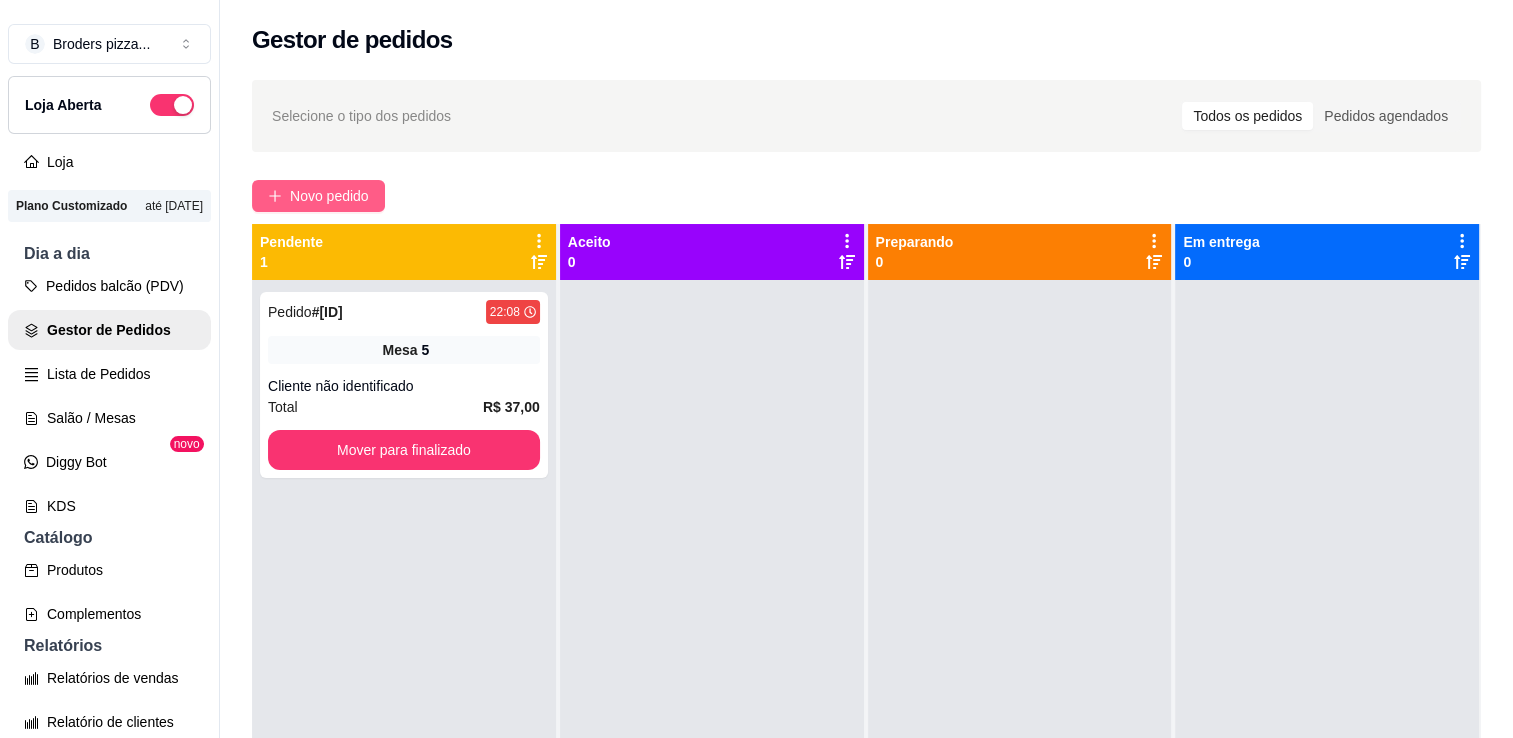 click on "Novo pedido" at bounding box center (318, 196) 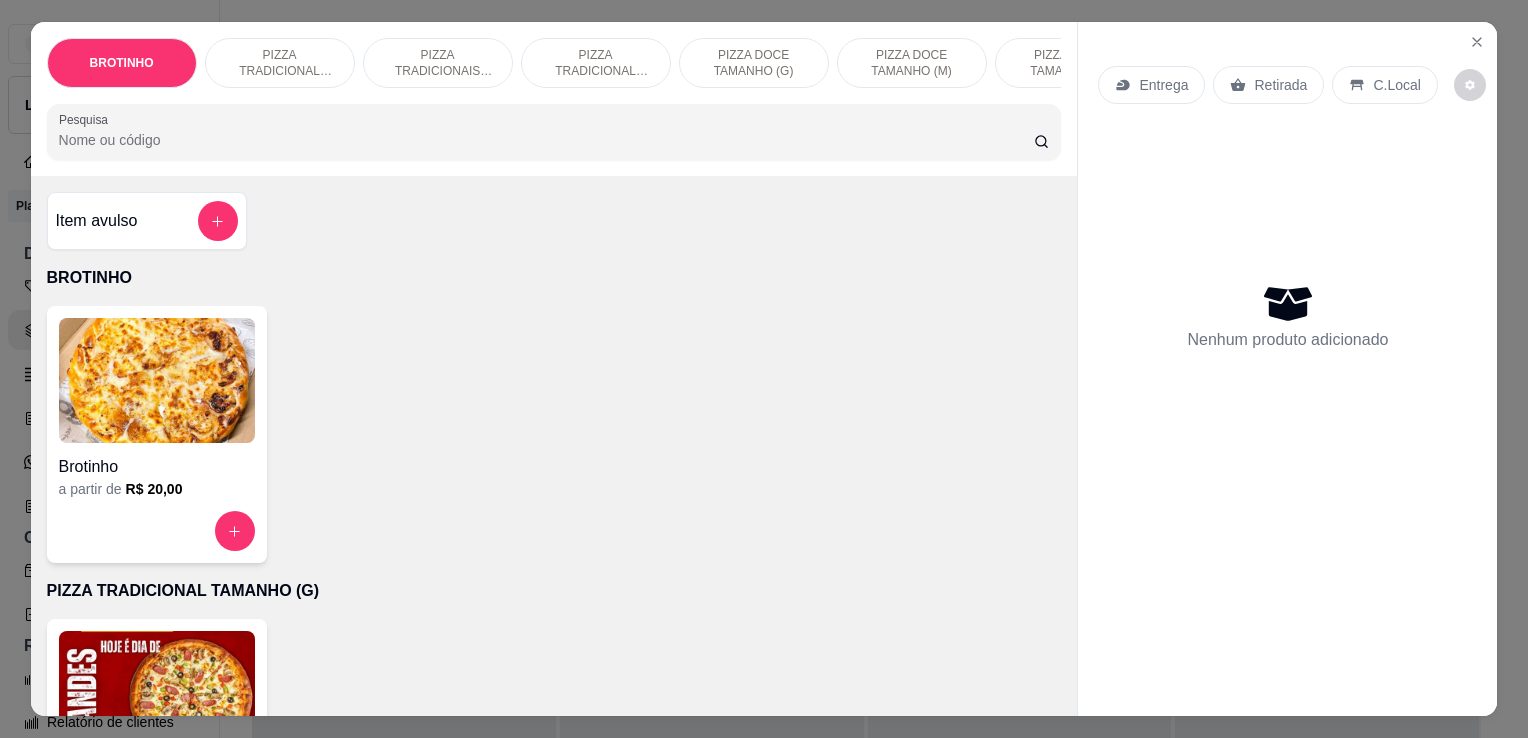click at bounding box center (157, 380) 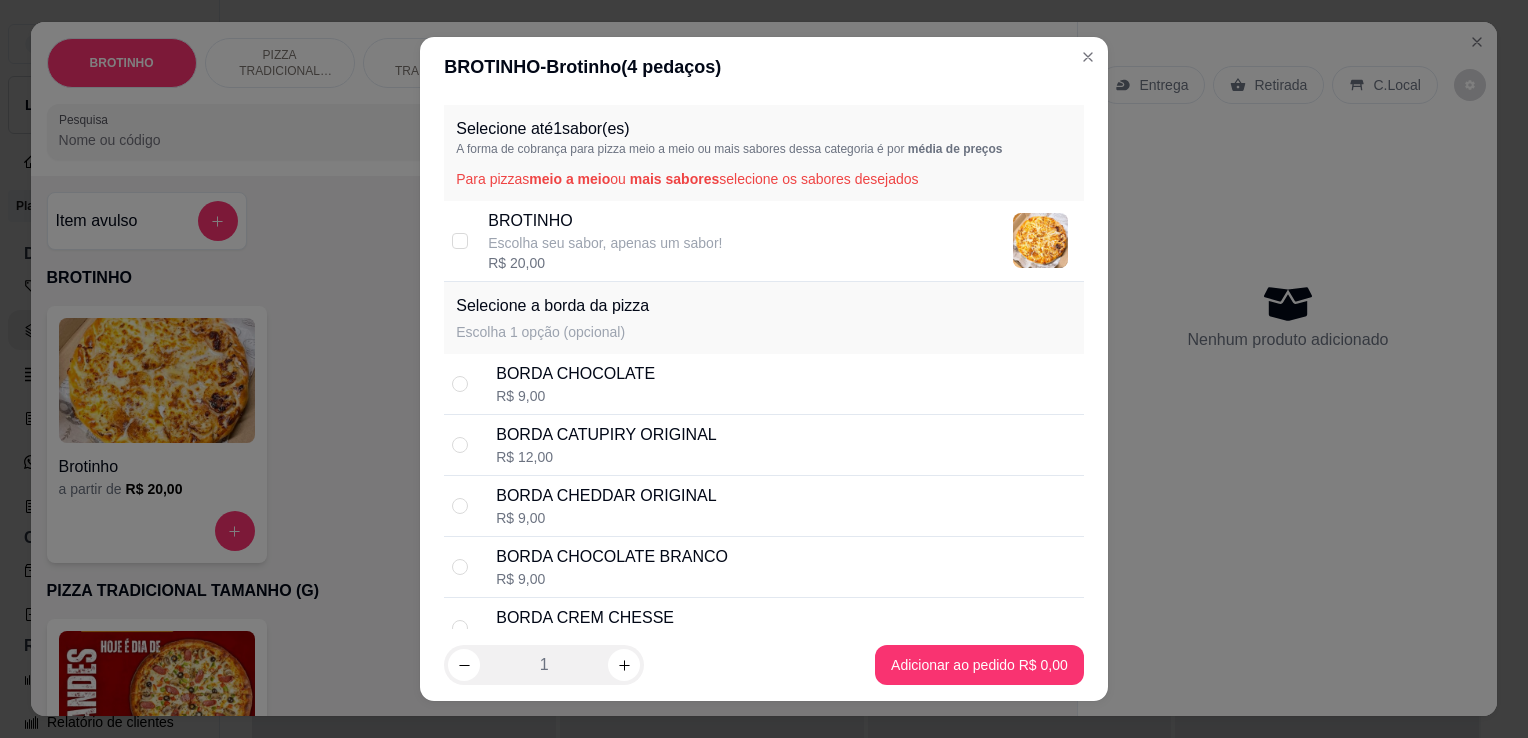 click on "R$ 20,00" at bounding box center [605, 263] 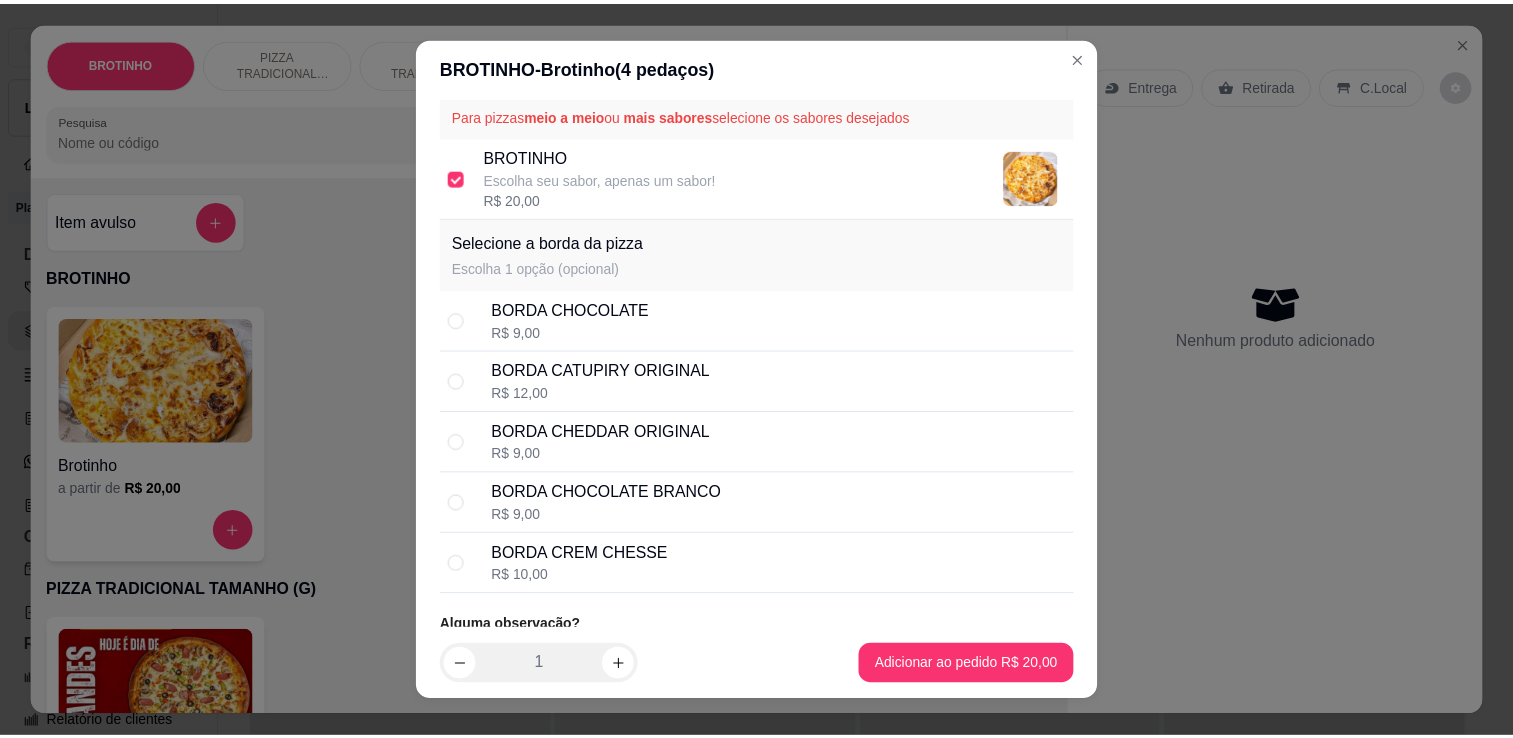 scroll, scrollTop: 116, scrollLeft: 0, axis: vertical 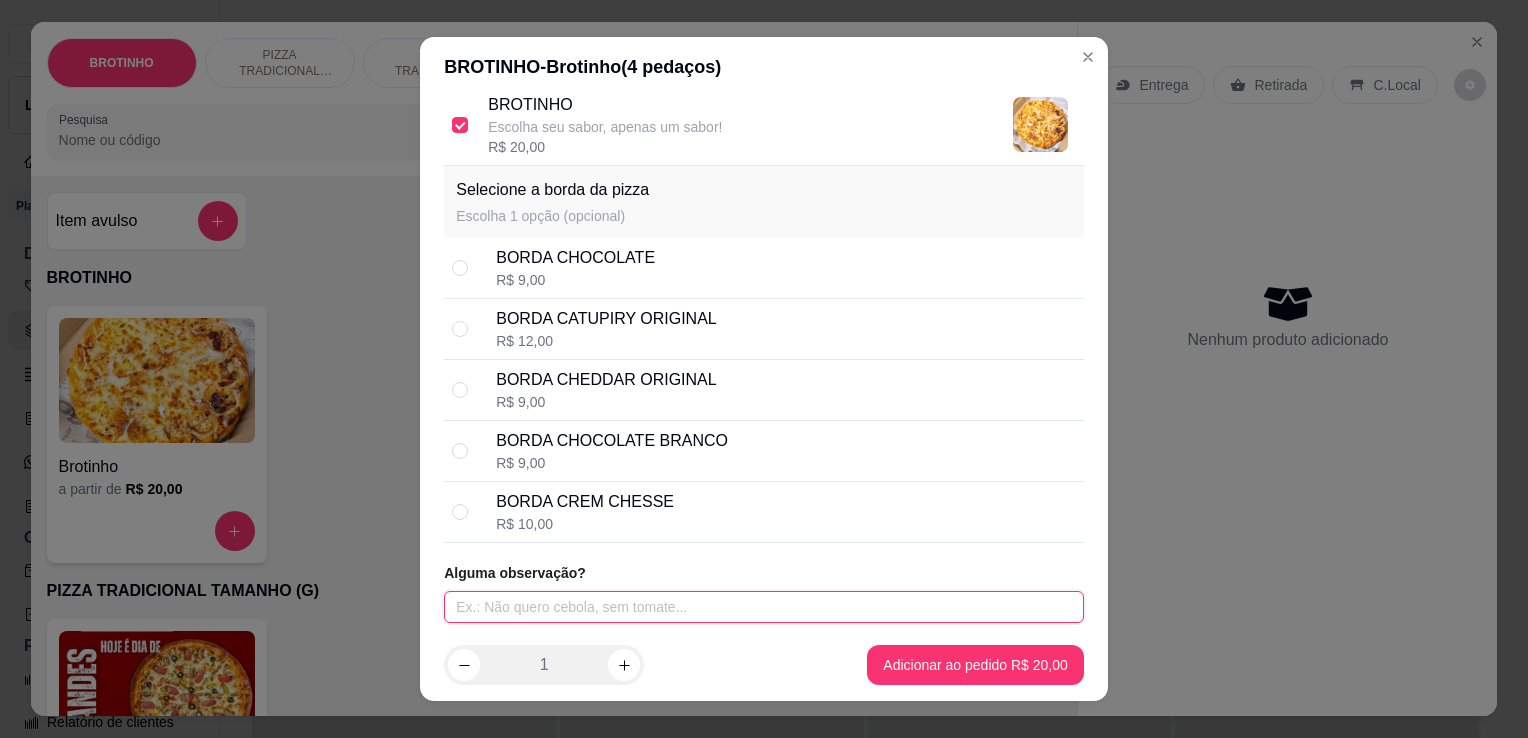 click at bounding box center [764, 607] 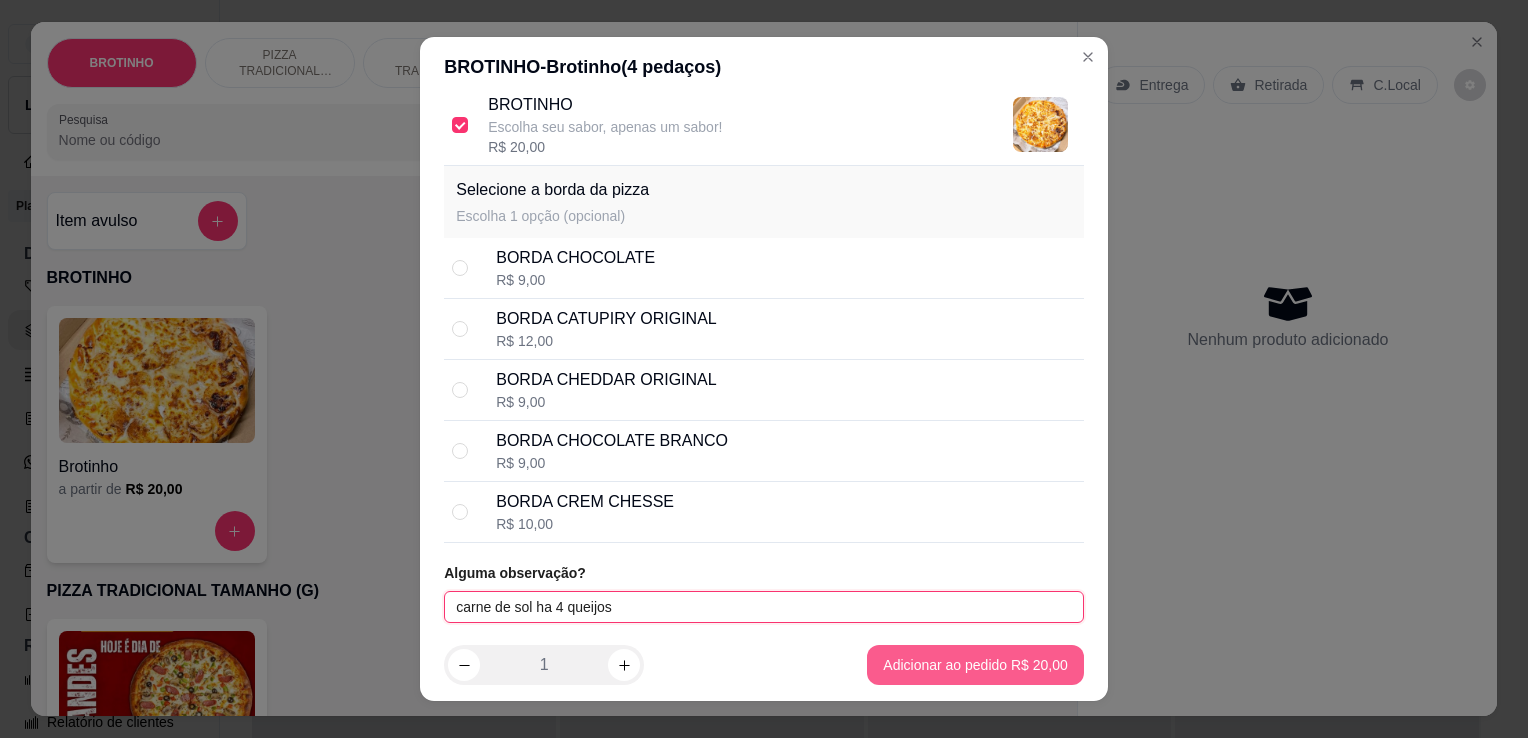 type on "carne de sol ha 4 queijos" 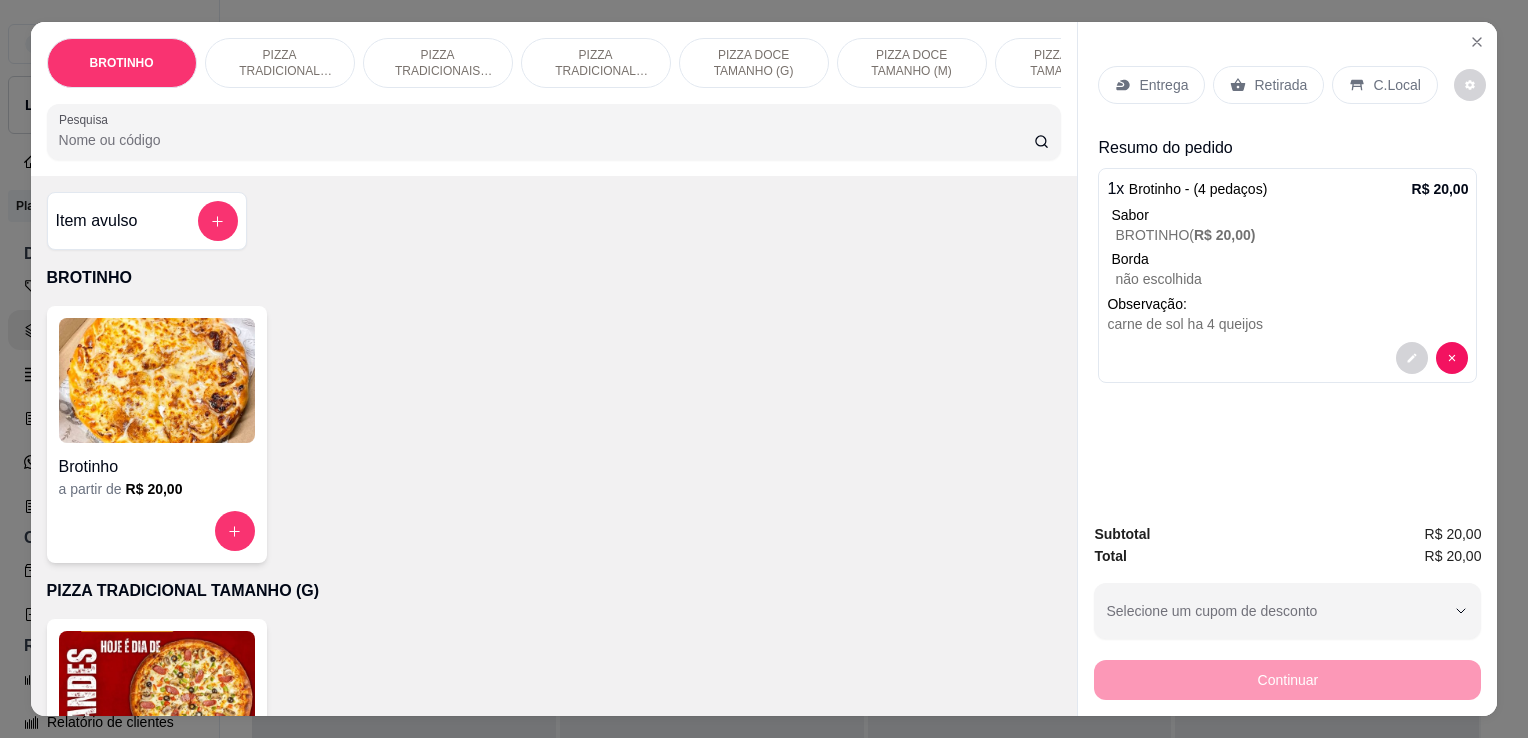 click on "Retirada" at bounding box center (1280, 85) 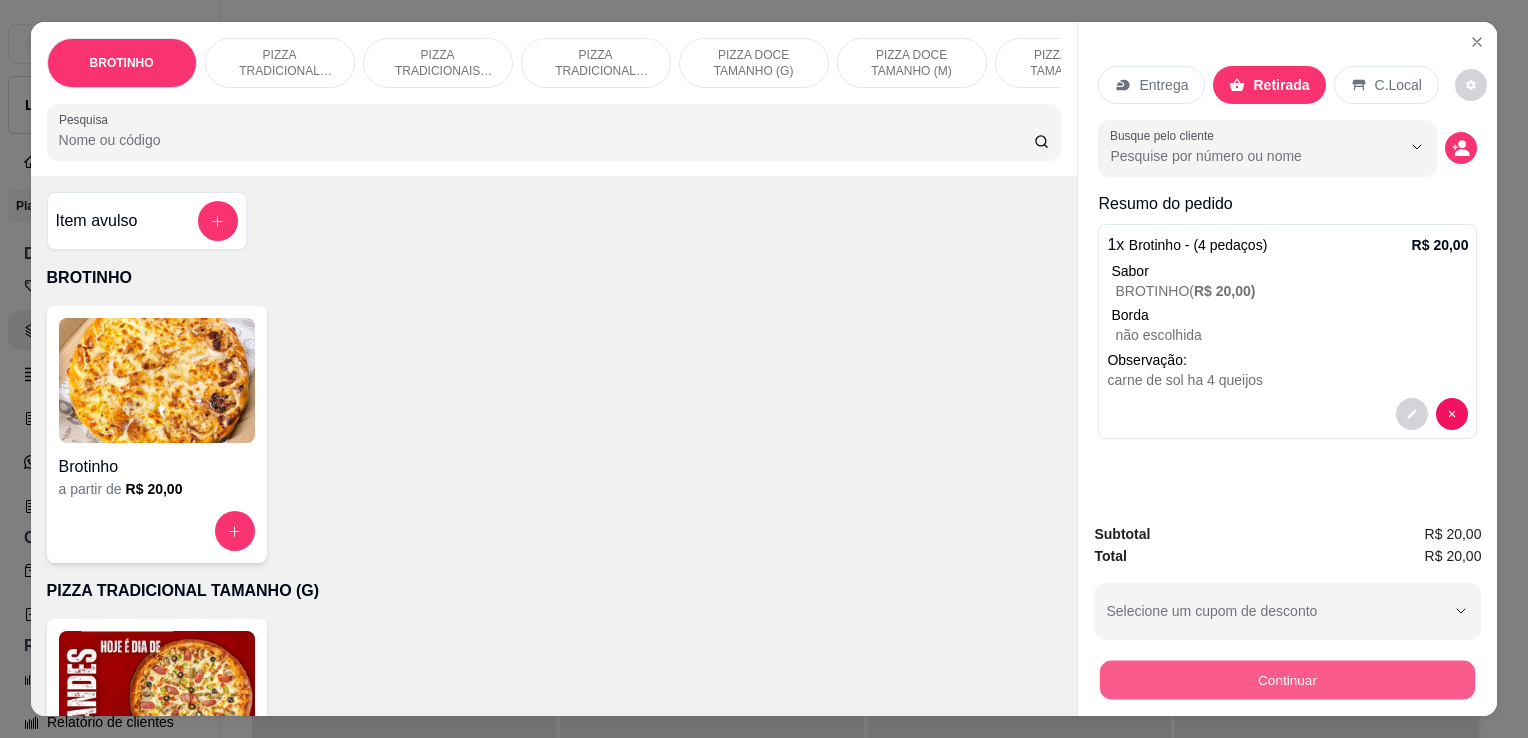 click on "Continuar" at bounding box center [1287, 679] 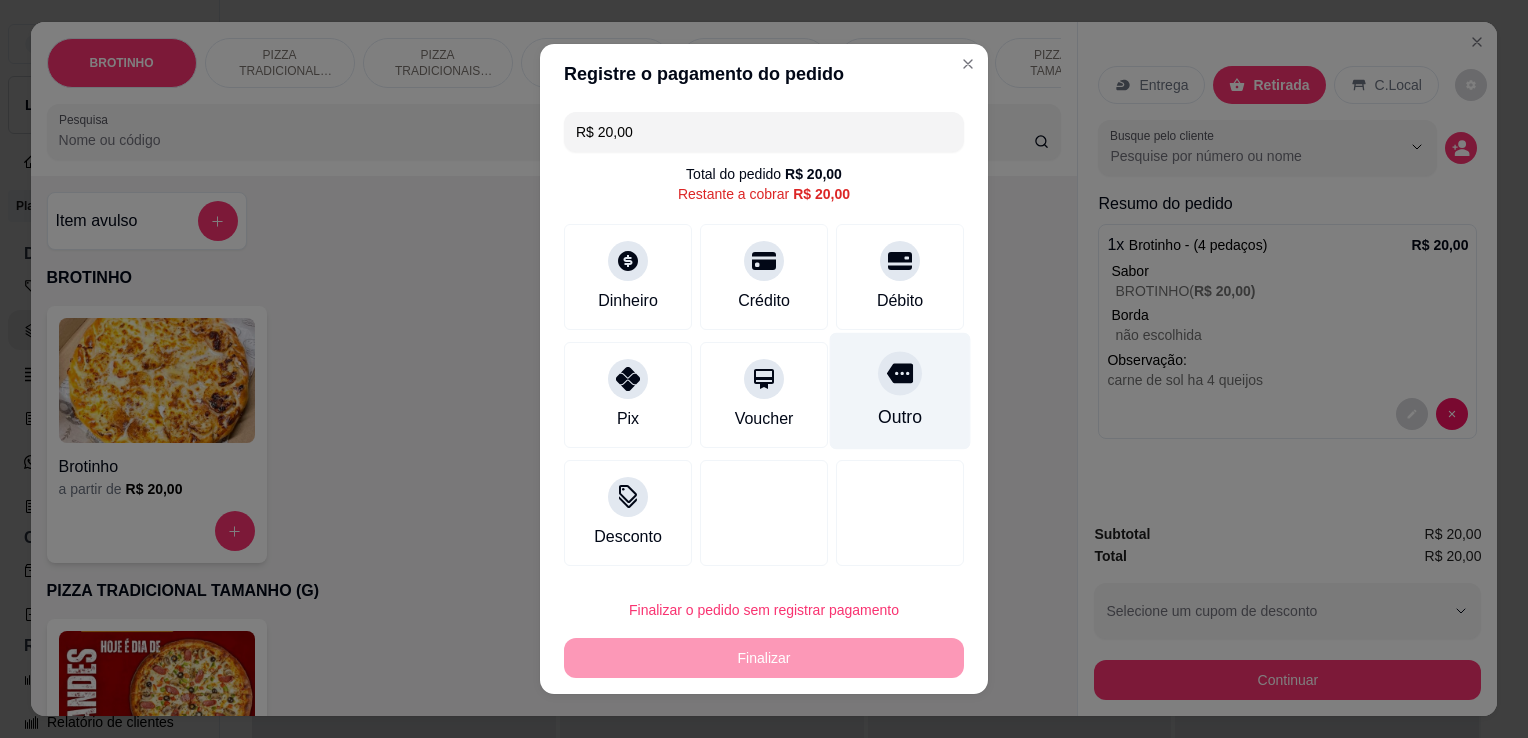 click on "Outro" at bounding box center [900, 391] 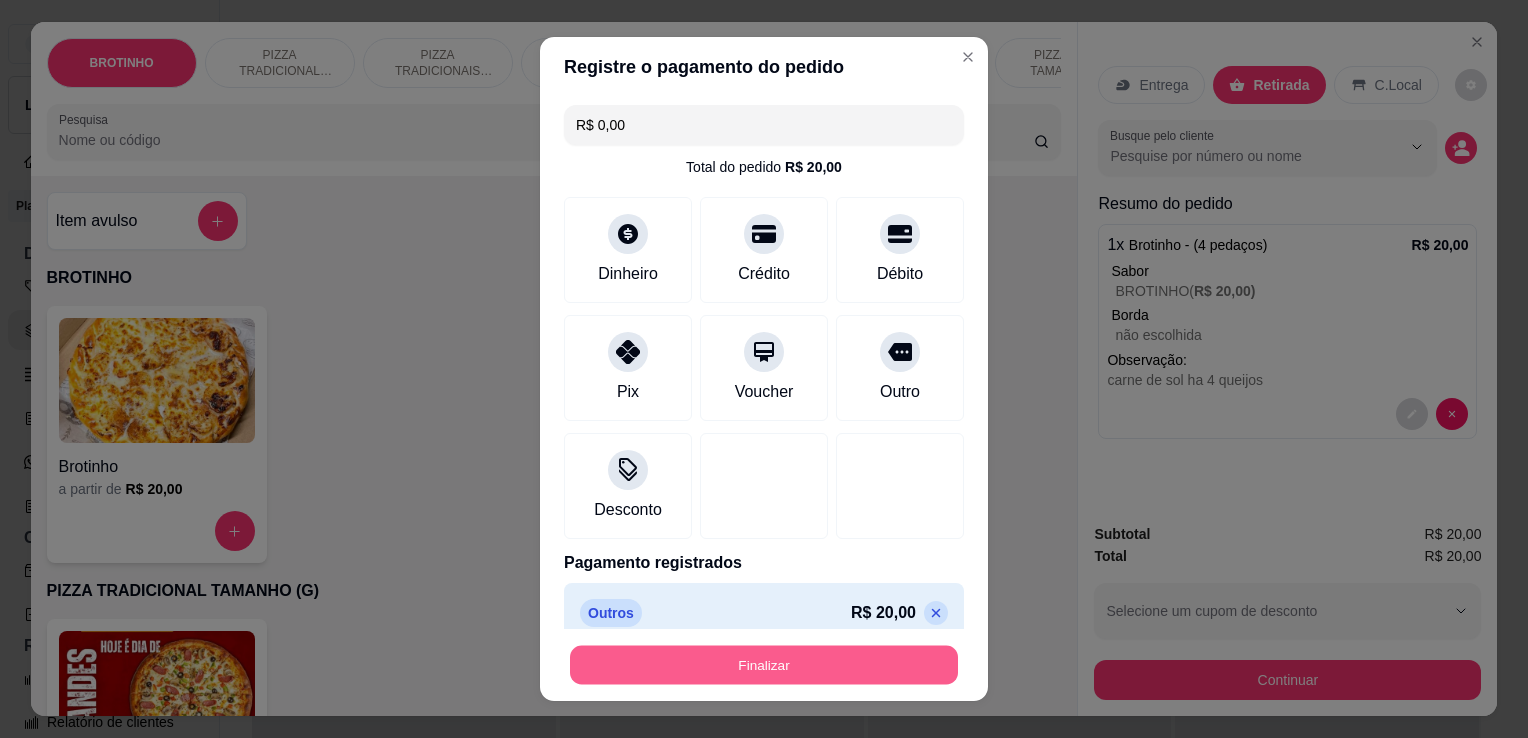 click on "Finalizar" at bounding box center [764, 665] 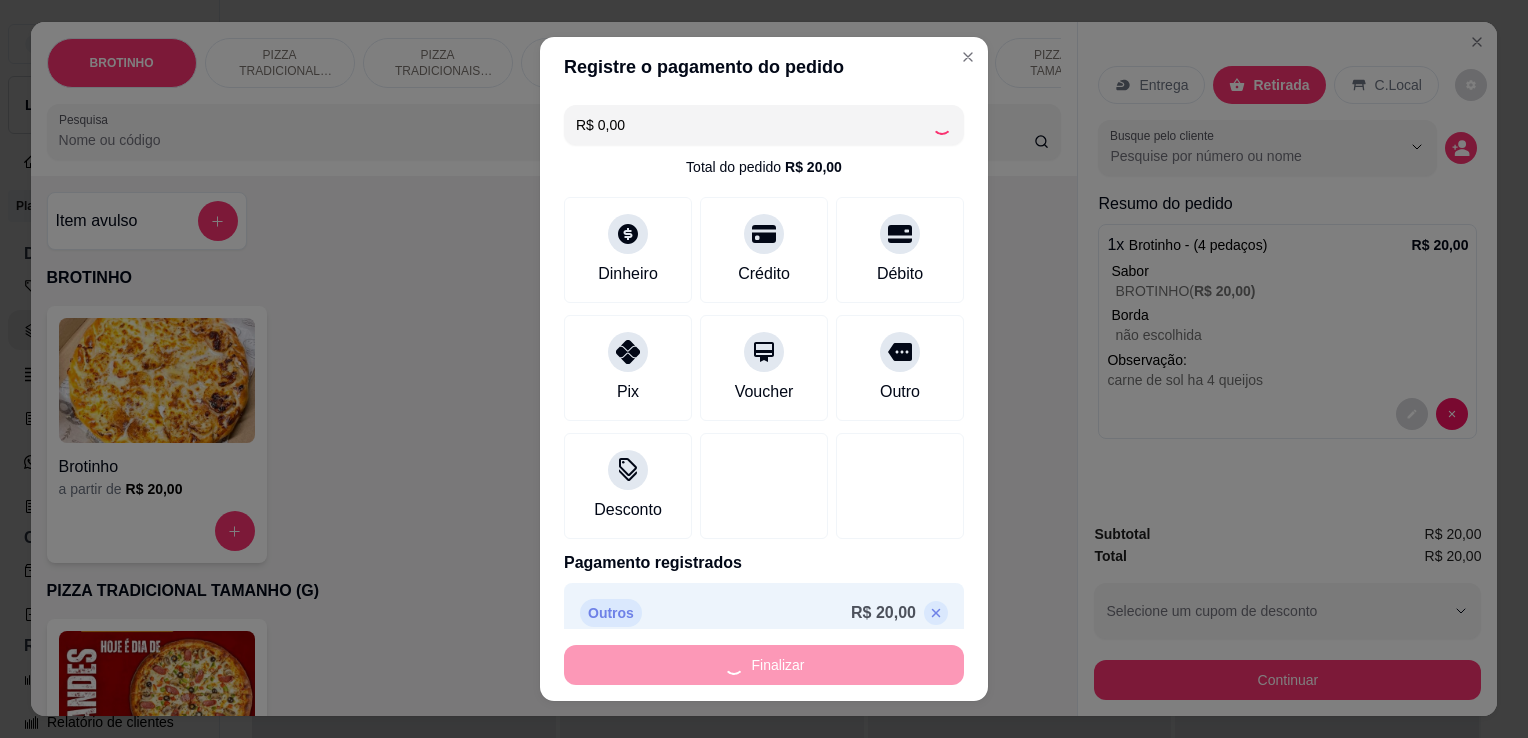 type on "-R$ 20,00" 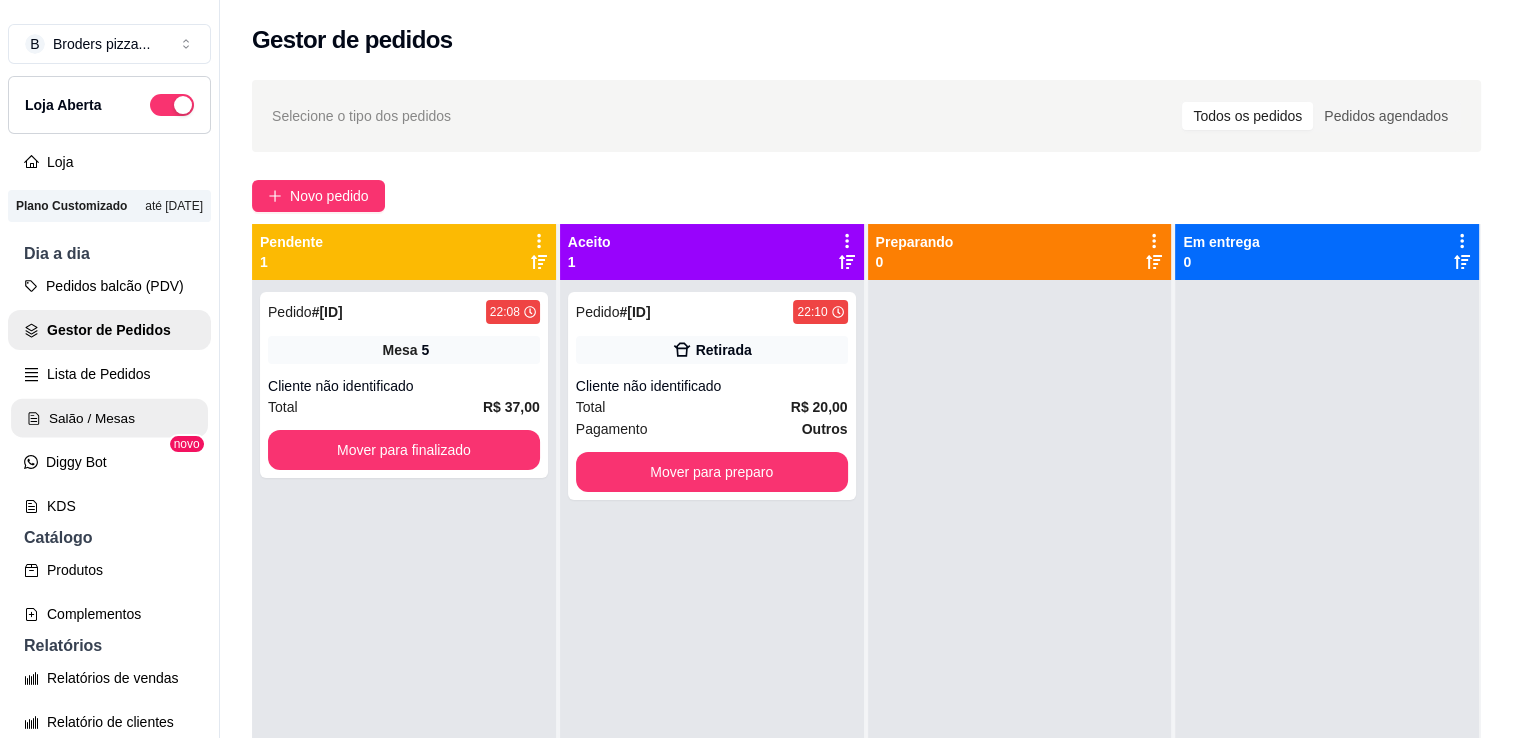 click on "Salão / Mesas" at bounding box center [109, 418] 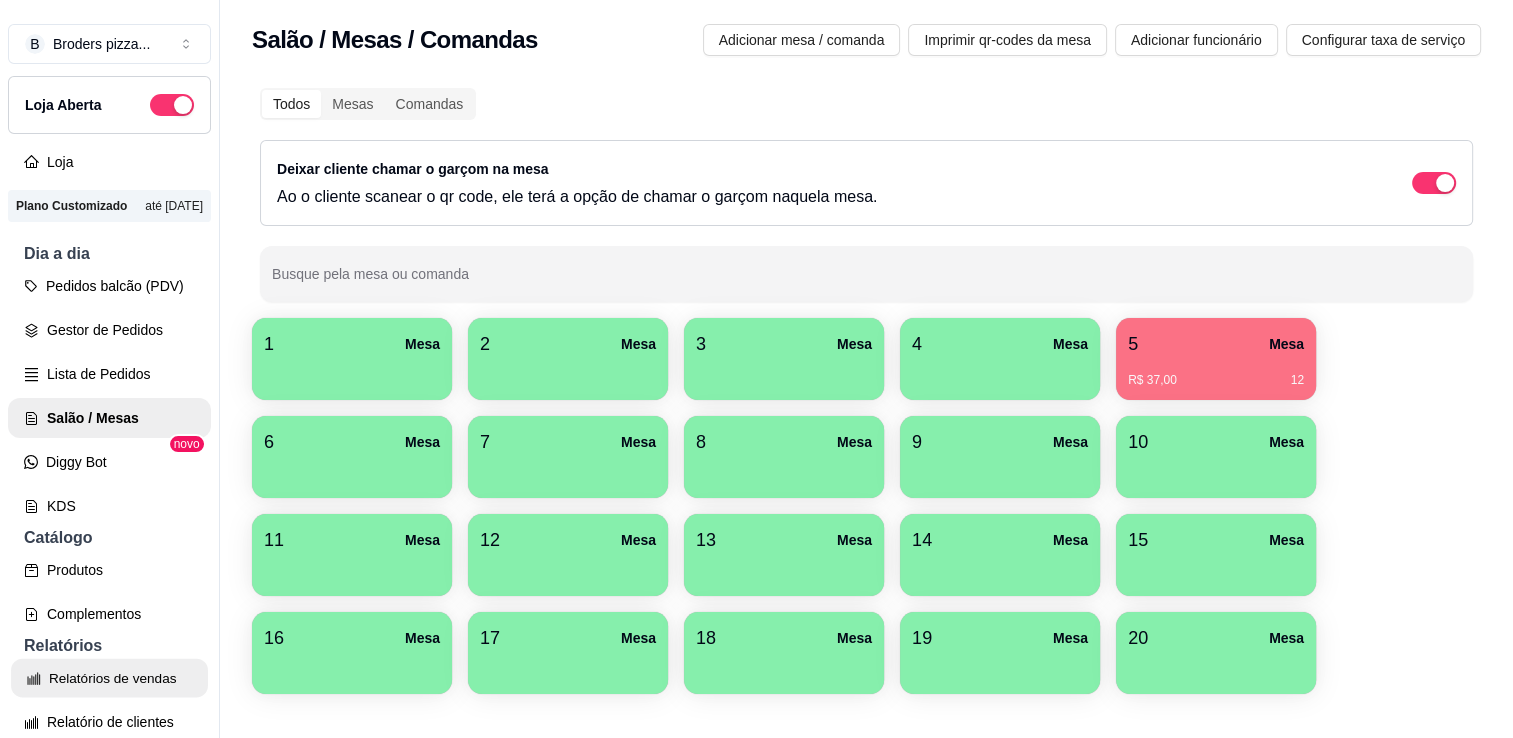 click on "Relatórios de vendas" at bounding box center [109, 678] 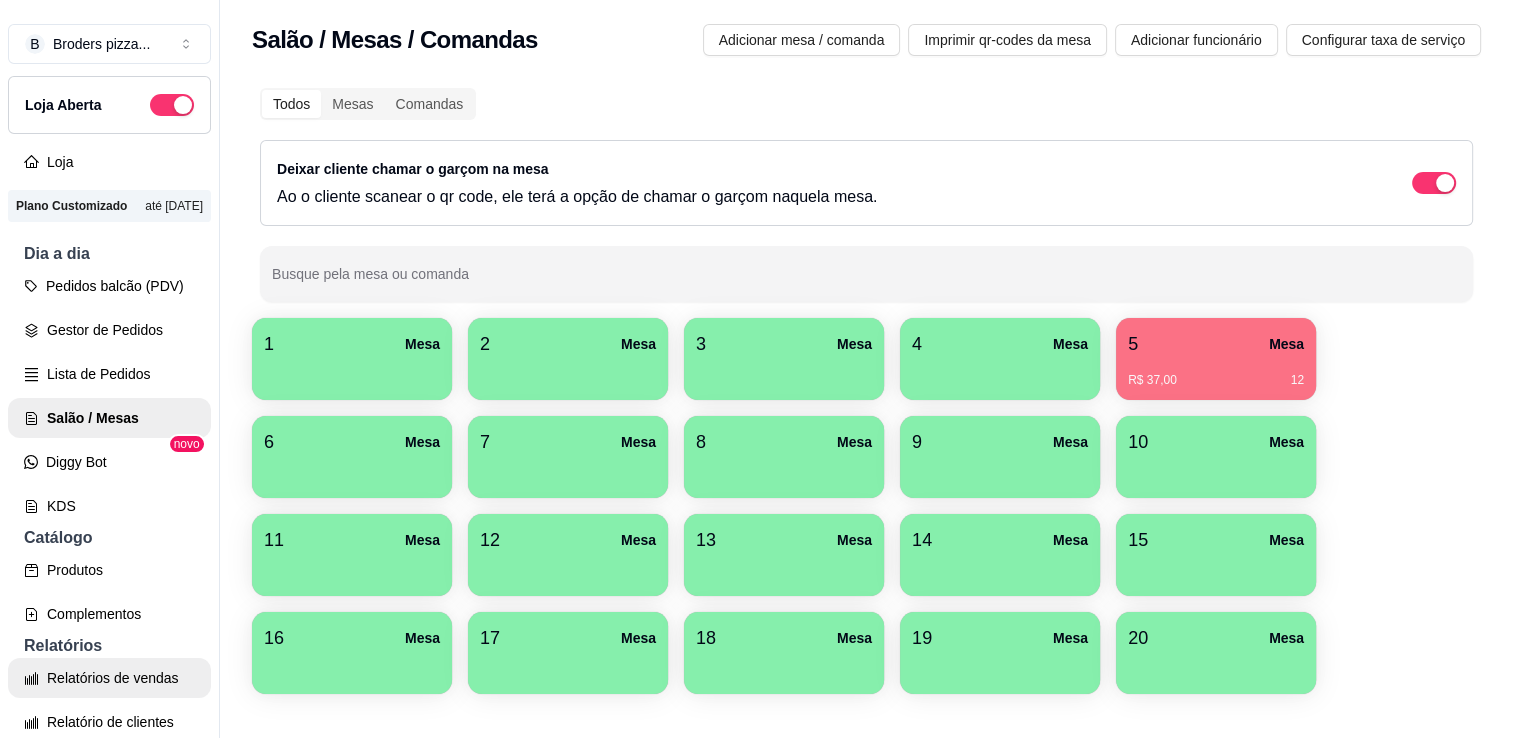 select on "ALL" 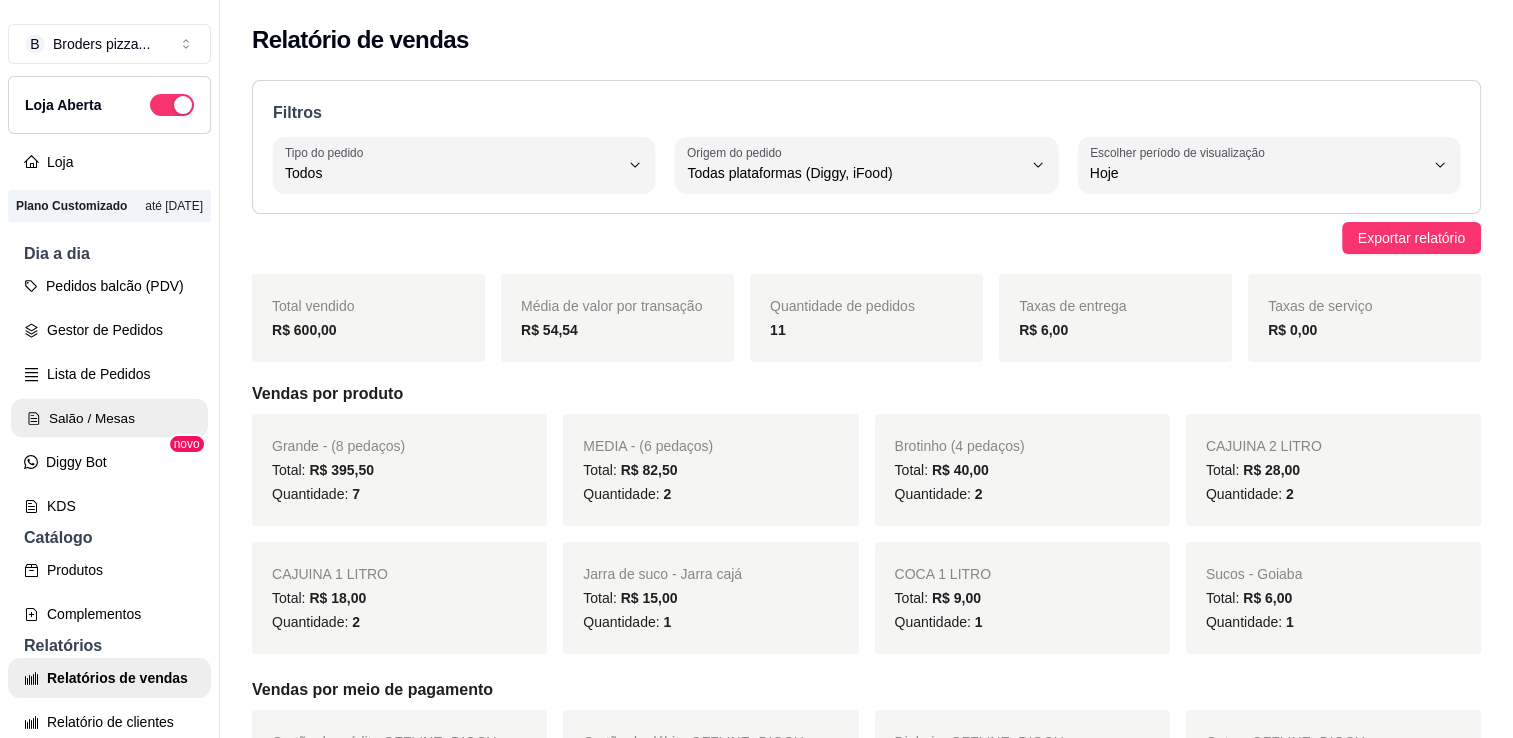 click on "Salão / Mesas" at bounding box center (109, 418) 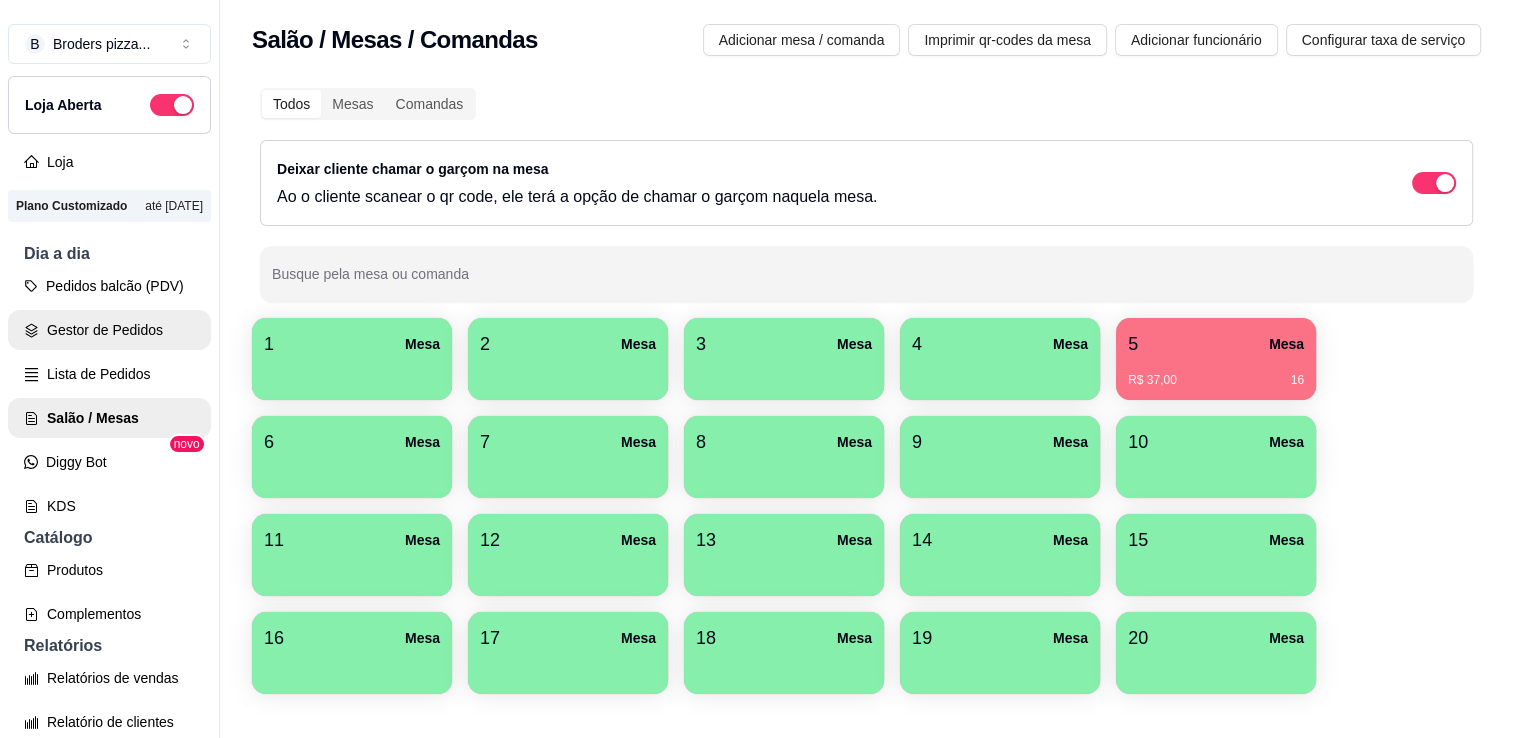 click on "Pedidos balcão (PDV) Gestor de Pedidos Lista de Pedidos Salão / Mesas Diggy Bot novo KDS" at bounding box center (109, 396) 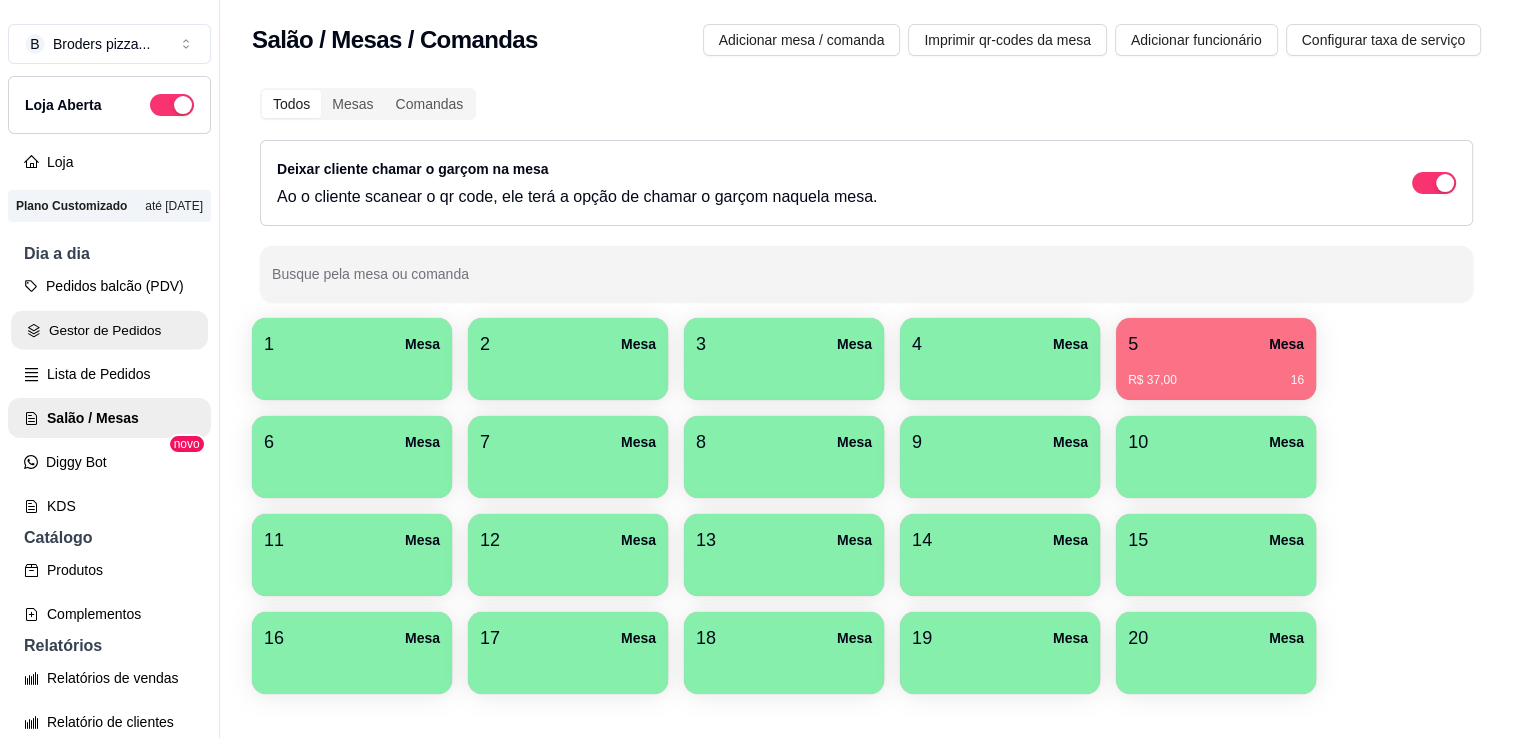 click on "Gestor de Pedidos" at bounding box center (109, 330) 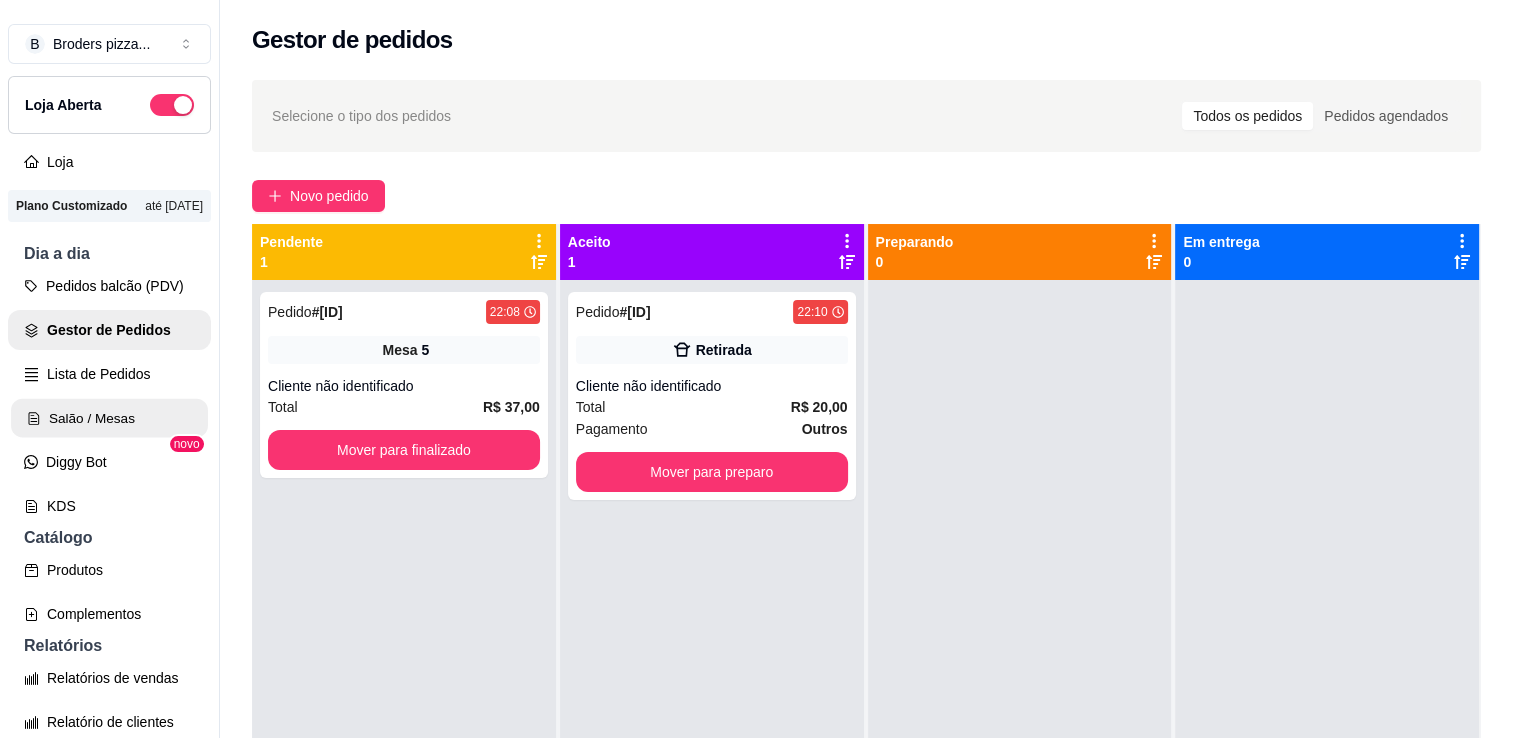 click on "Salão / Mesas" at bounding box center [109, 418] 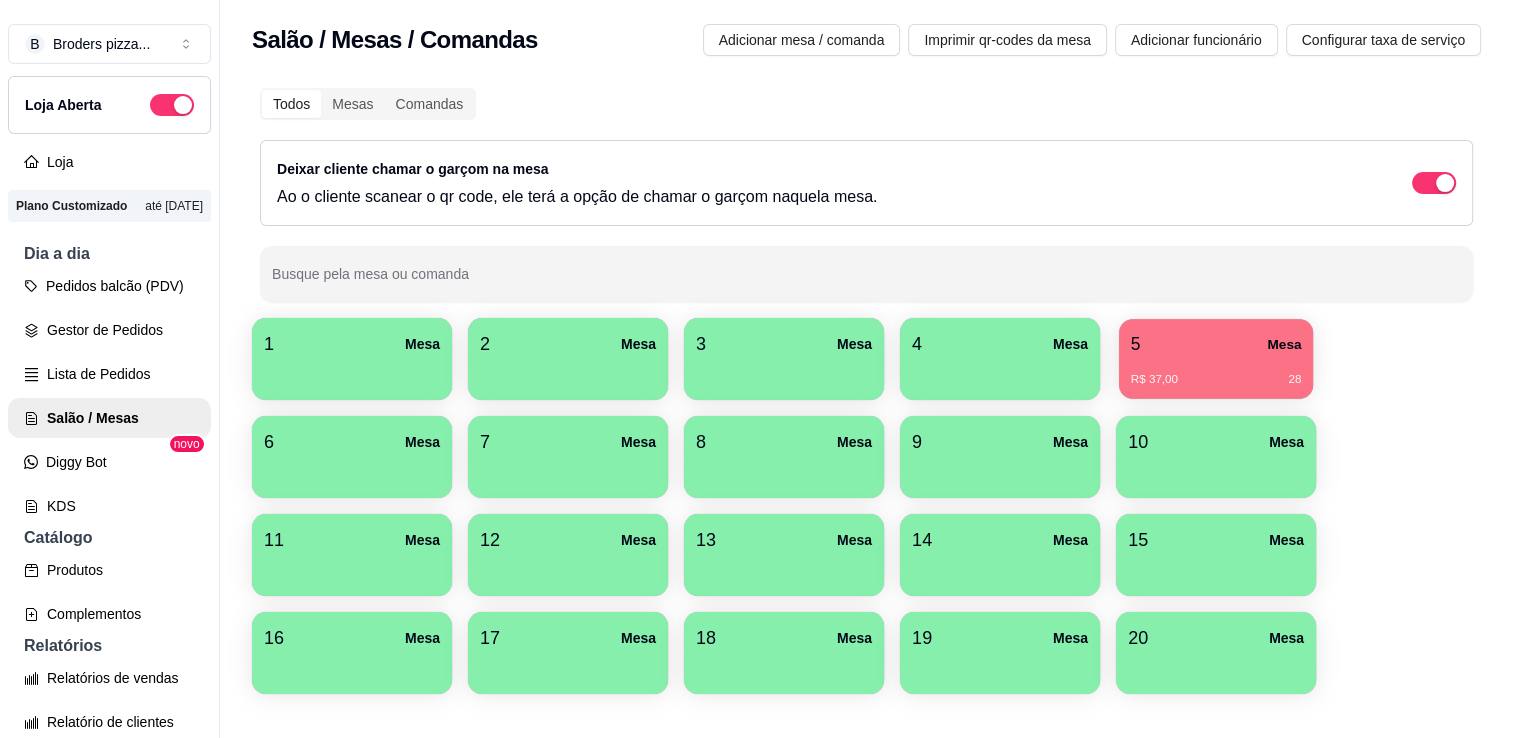 click on "R$ 37,00 28" at bounding box center (1216, 372) 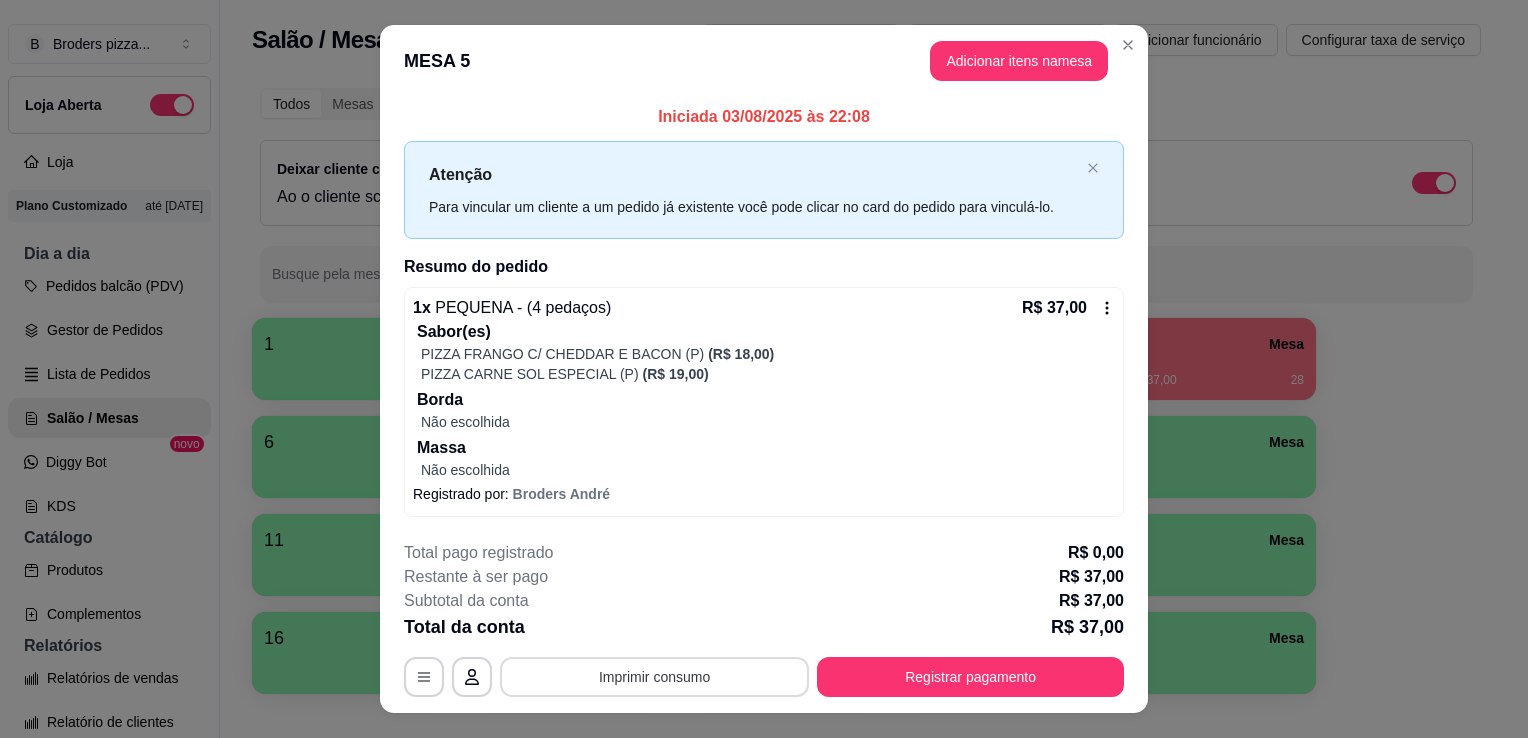click on "Imprimir consumo" at bounding box center (654, 677) 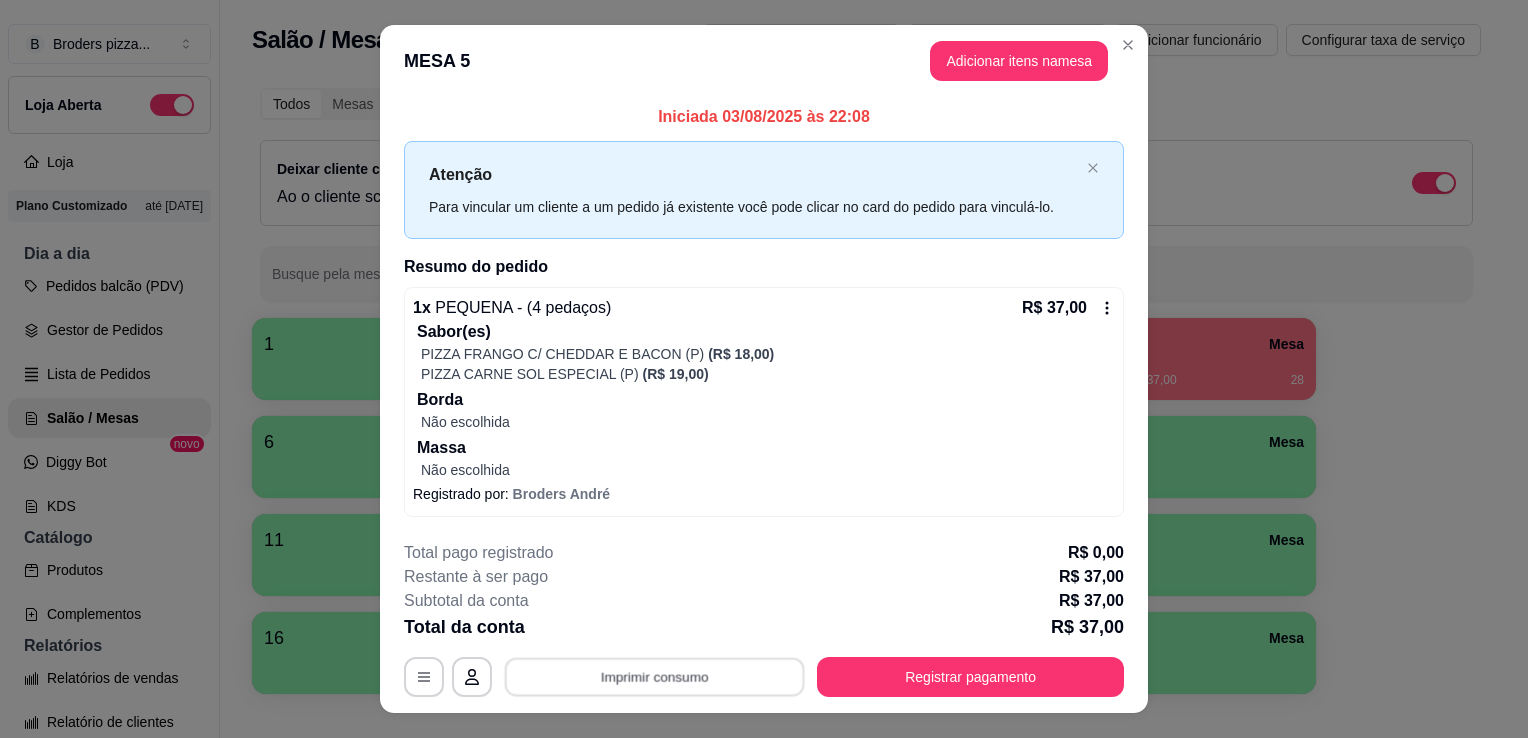 click on "Imprimir consumo" at bounding box center (655, 676) 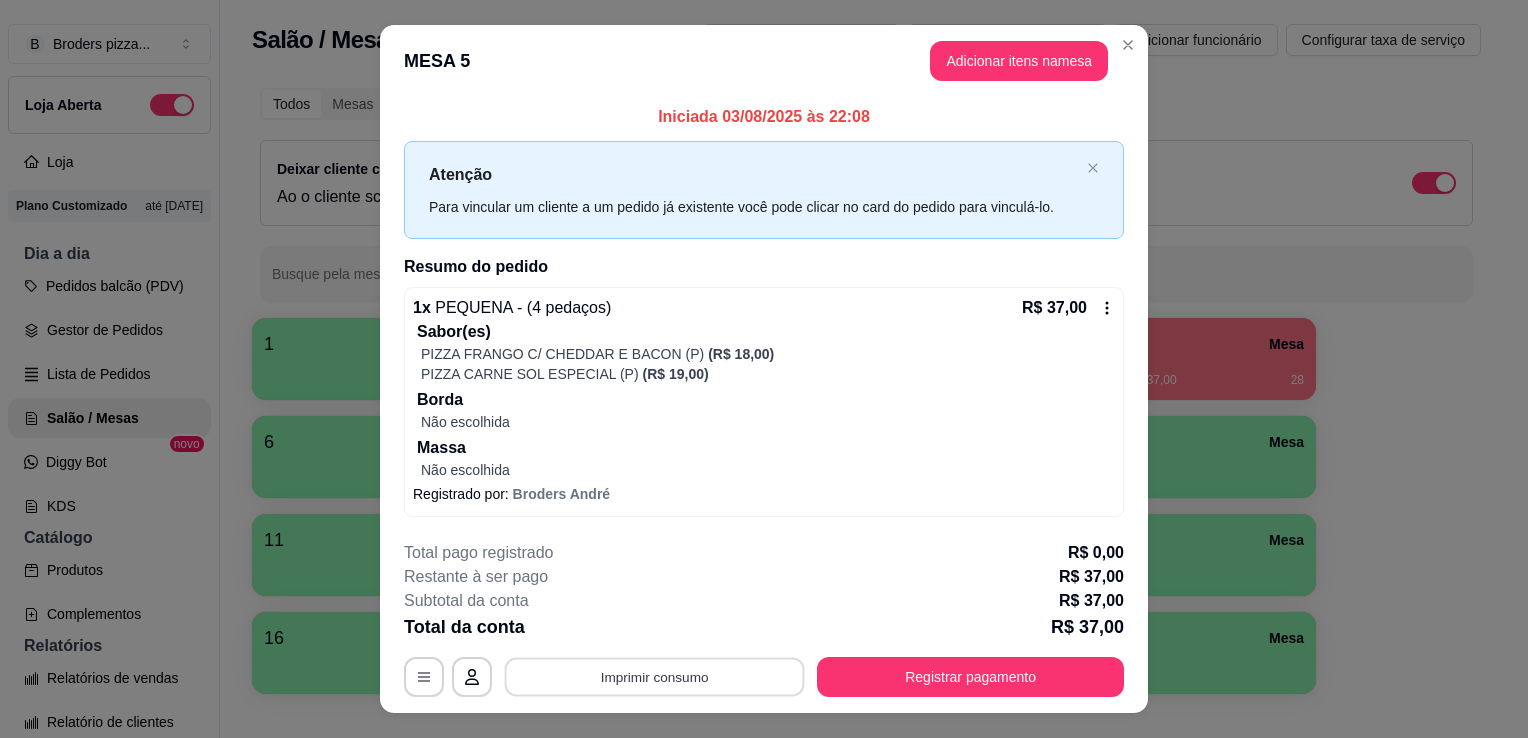 click on "Imprimir consumo" at bounding box center [655, 676] 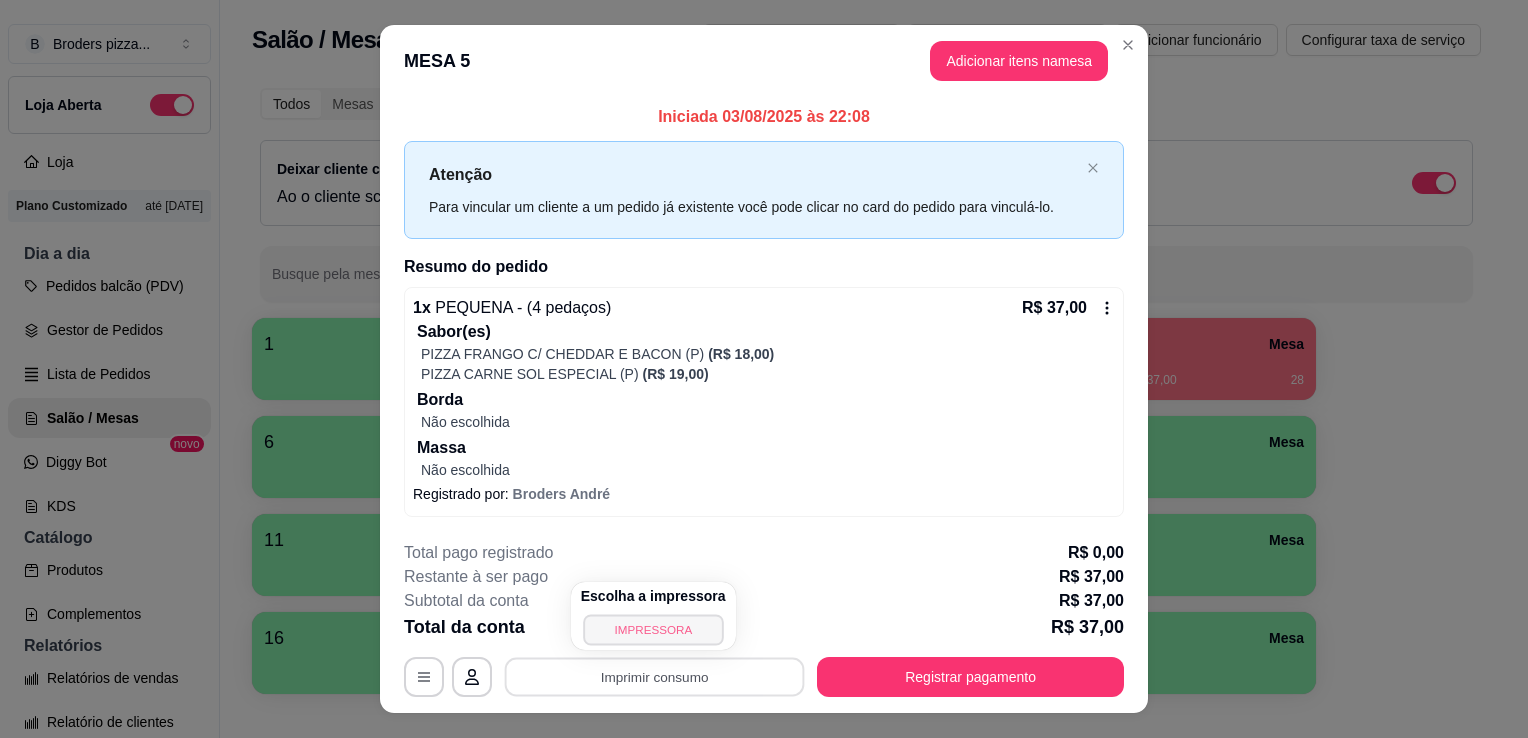 click on "IMPRESSORA" at bounding box center [653, 629] 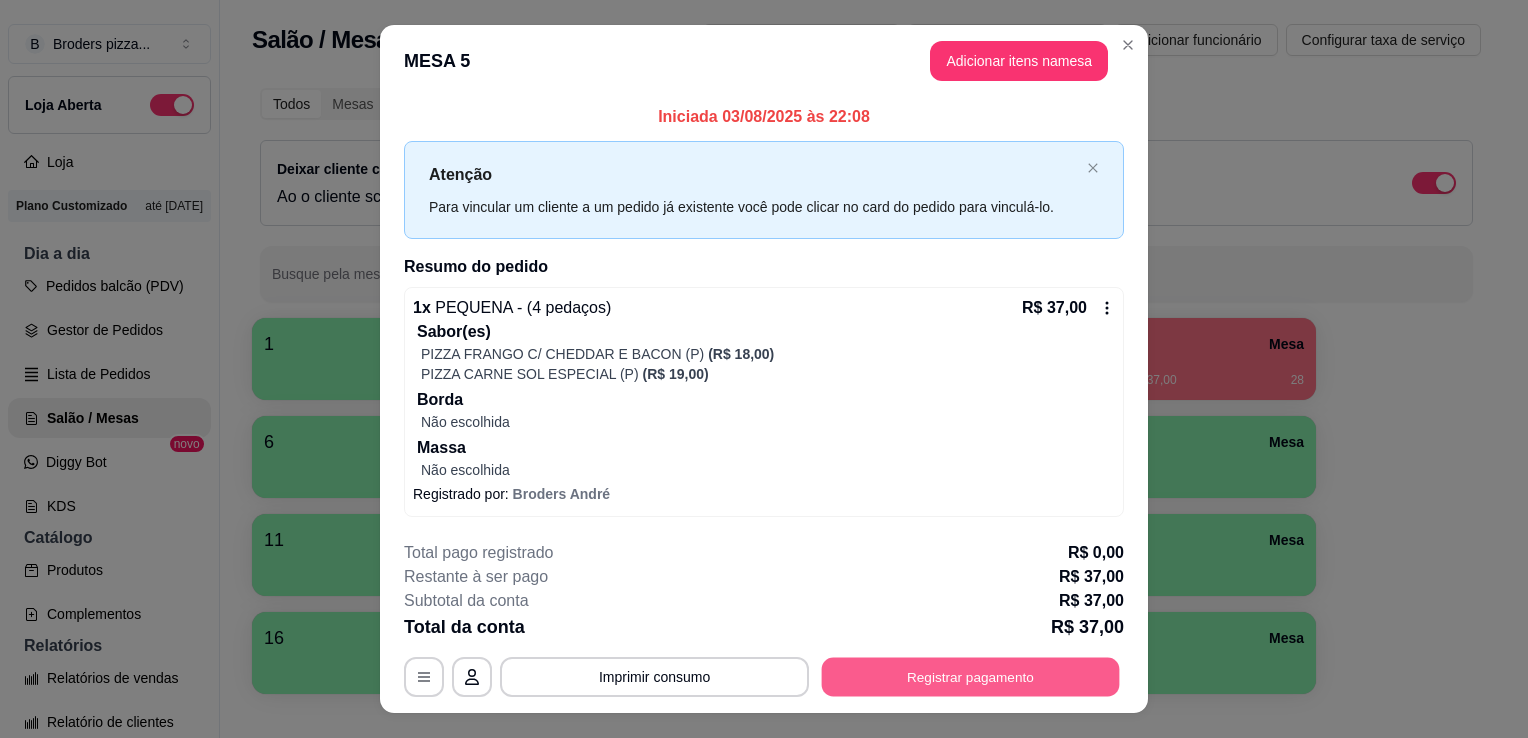 click on "Registrar pagamento" at bounding box center [971, 676] 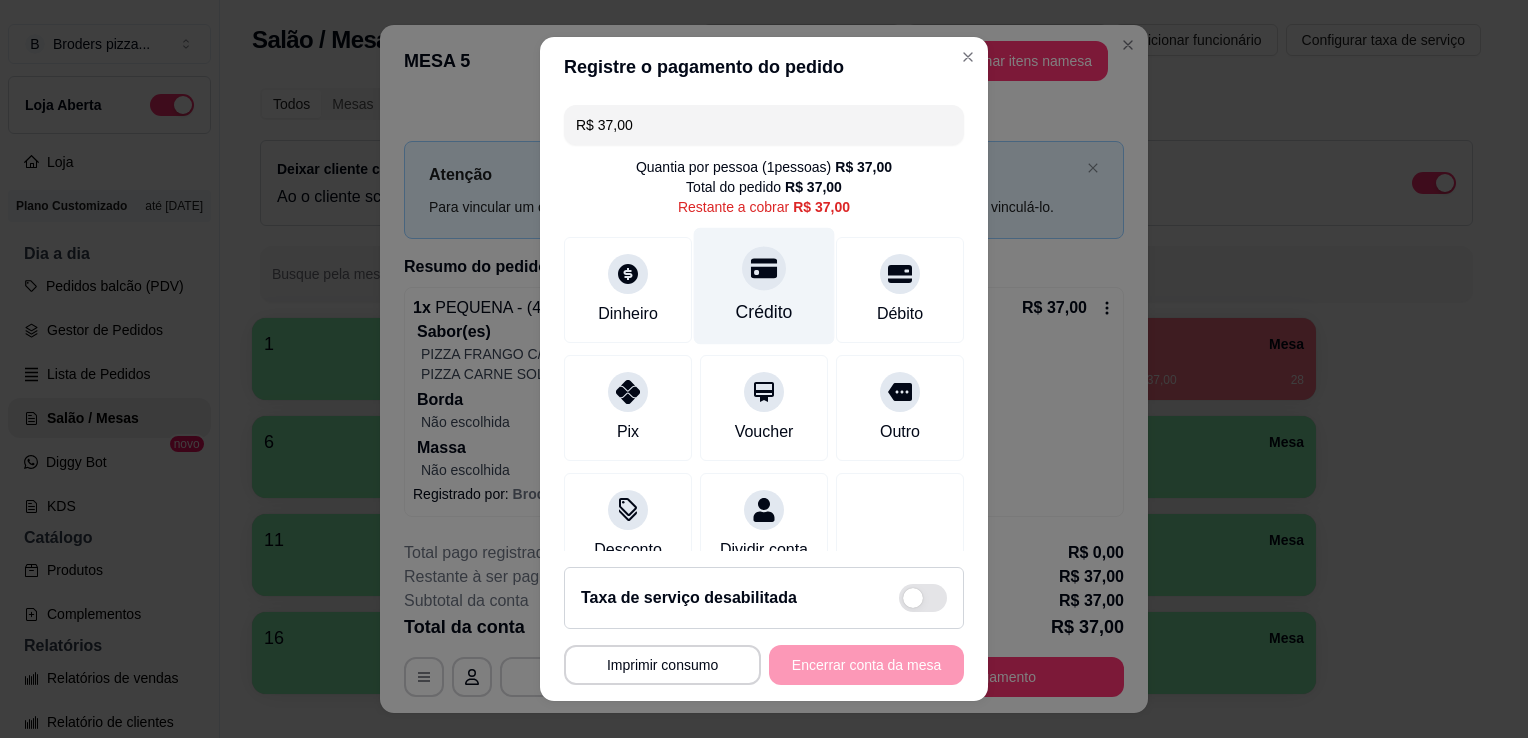 click on "Crédito" at bounding box center (764, 286) 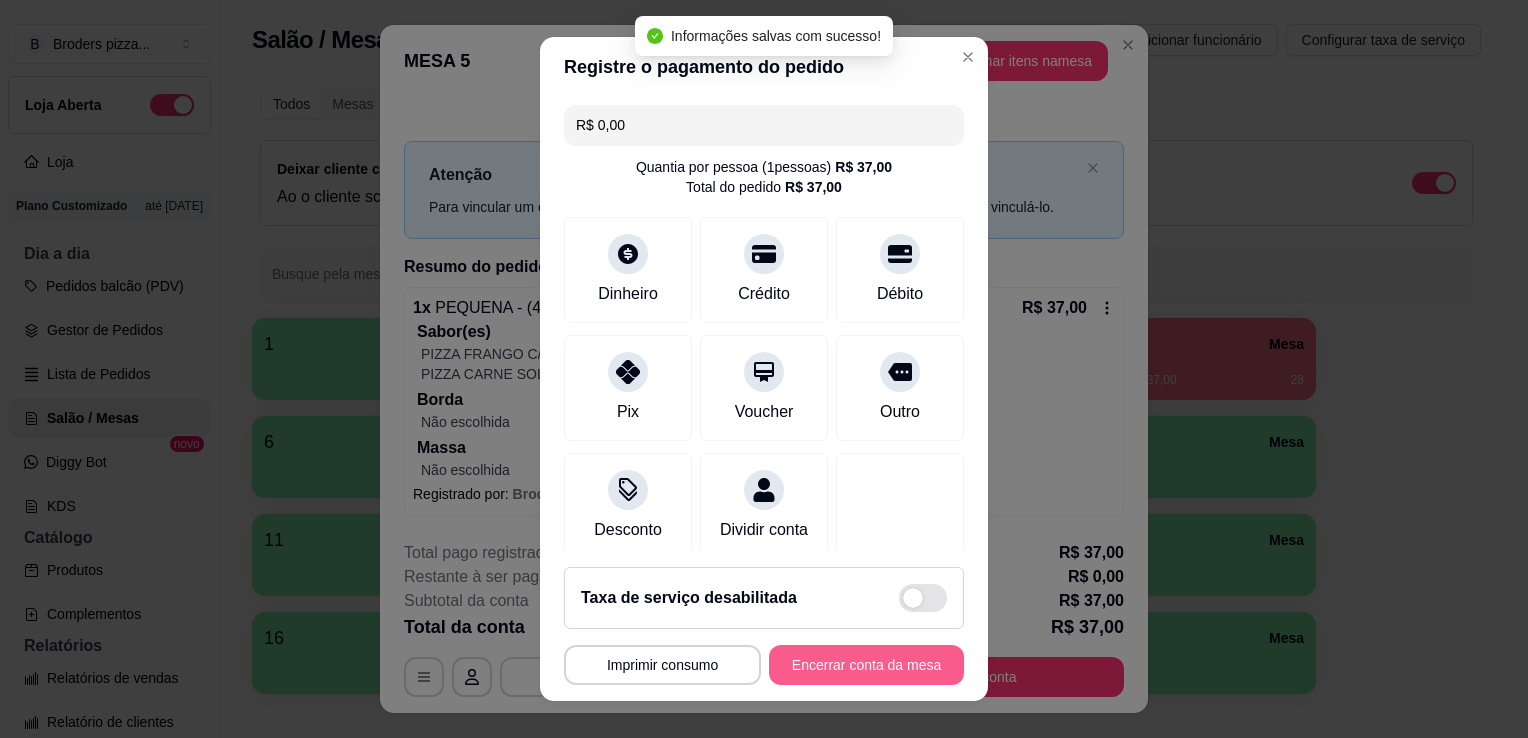 type on "R$ 0,00" 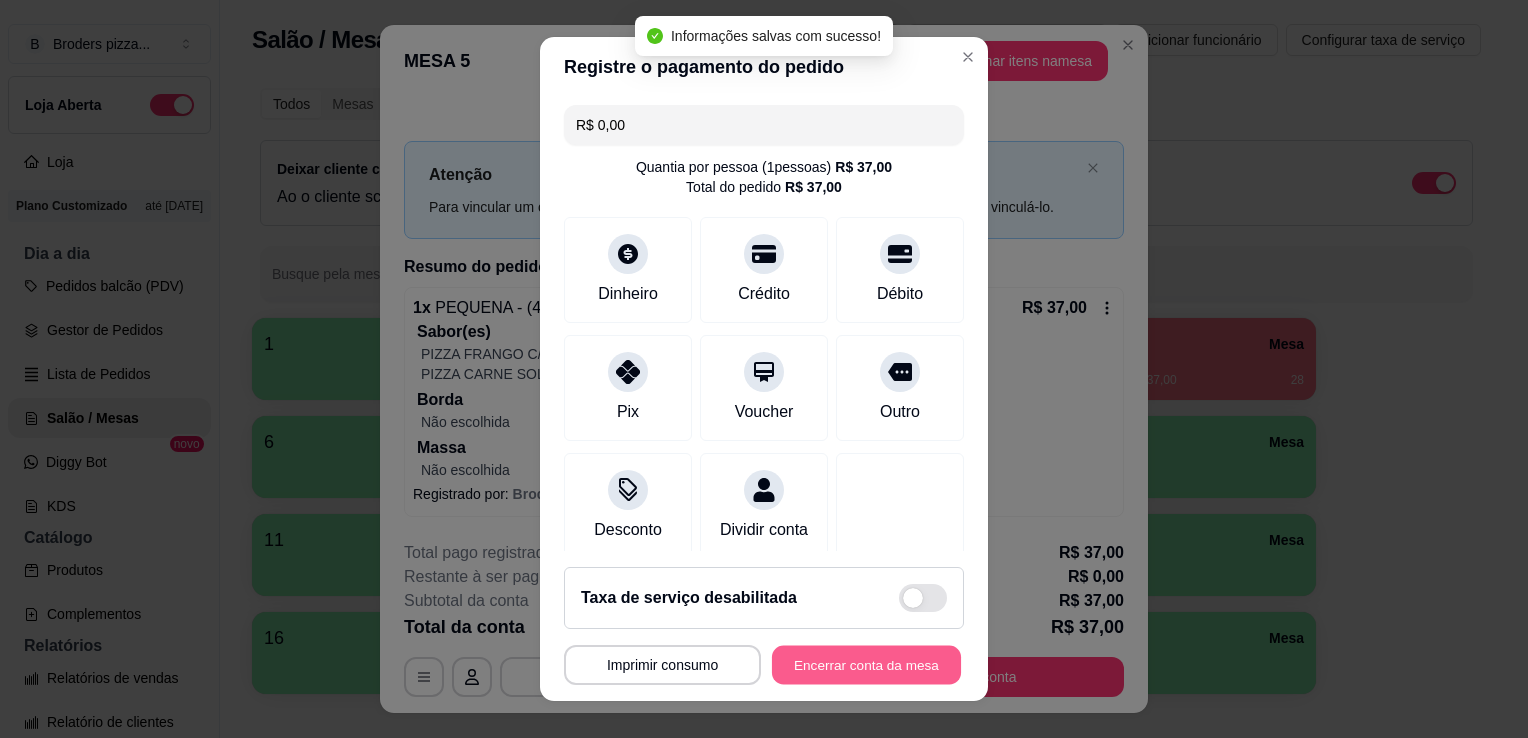 click on "Encerrar conta da mesa" at bounding box center [866, 665] 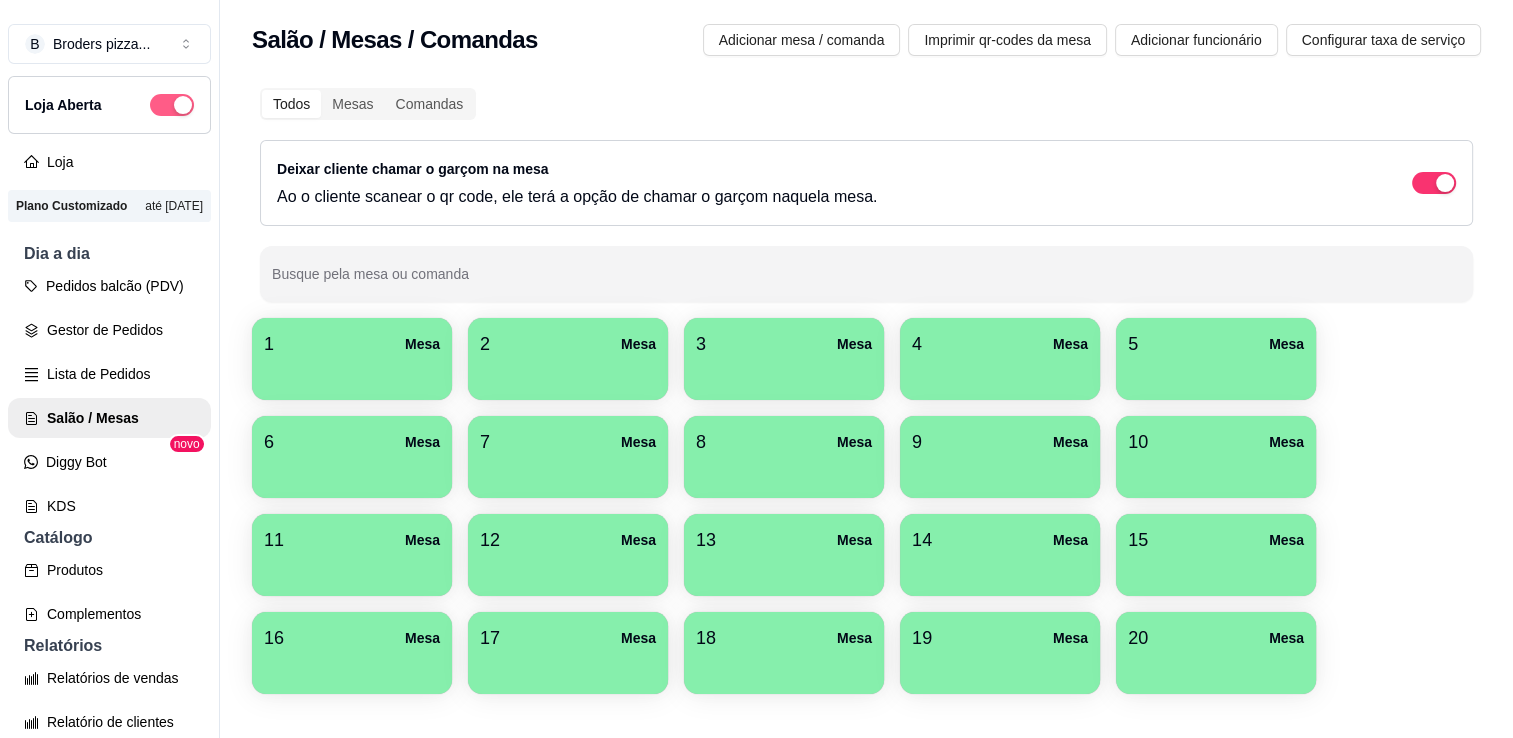 click at bounding box center (183, 105) 